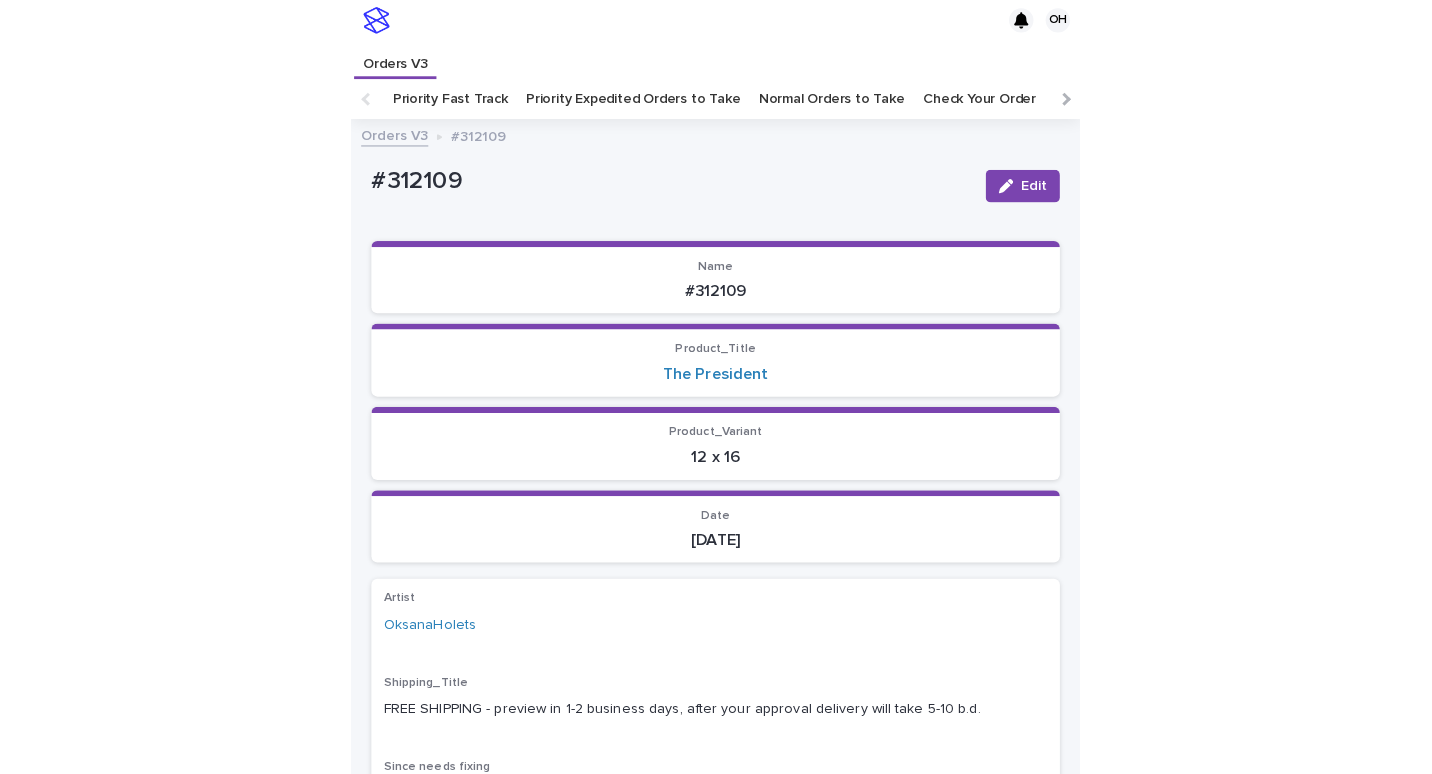 scroll, scrollTop: 0, scrollLeft: 0, axis: both 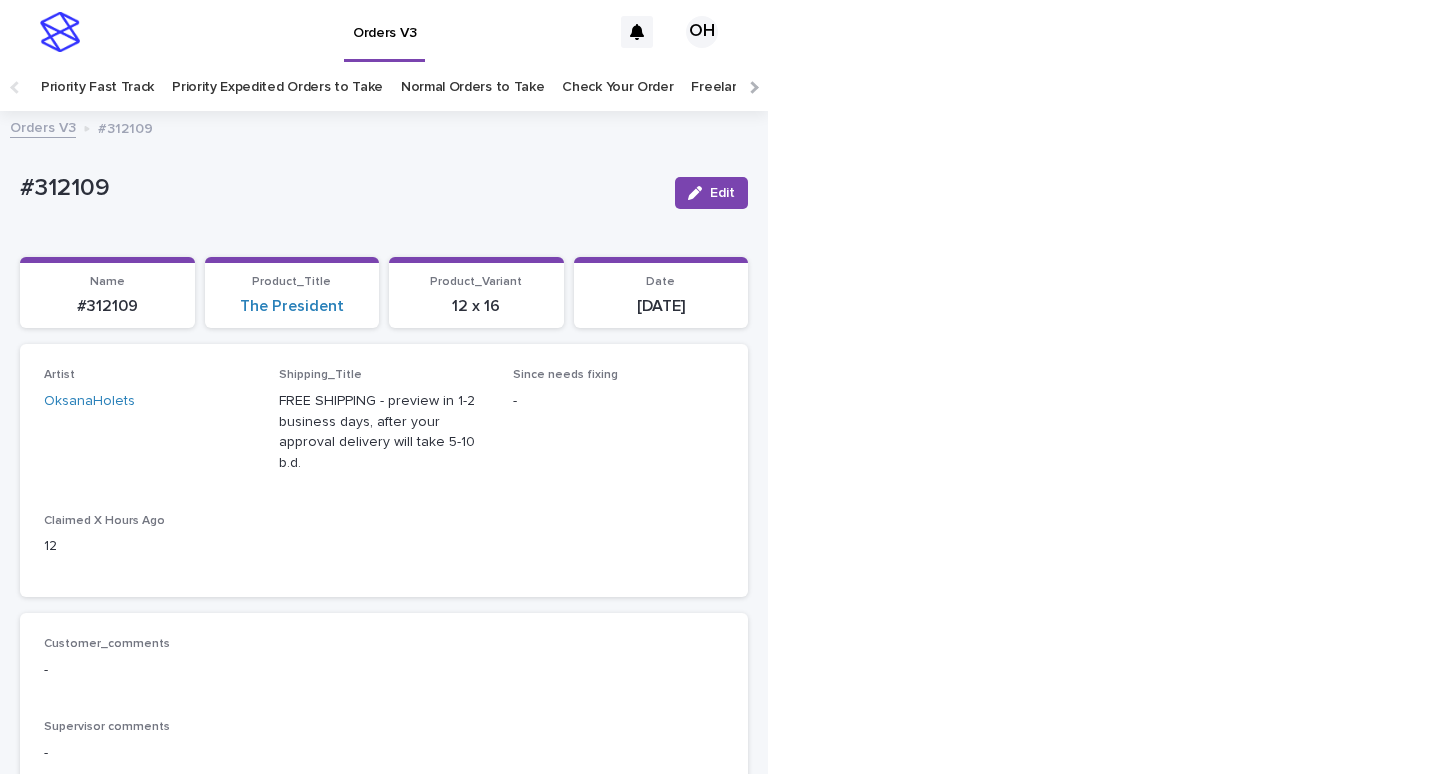 click on "Check Your Order" at bounding box center (617, 87) 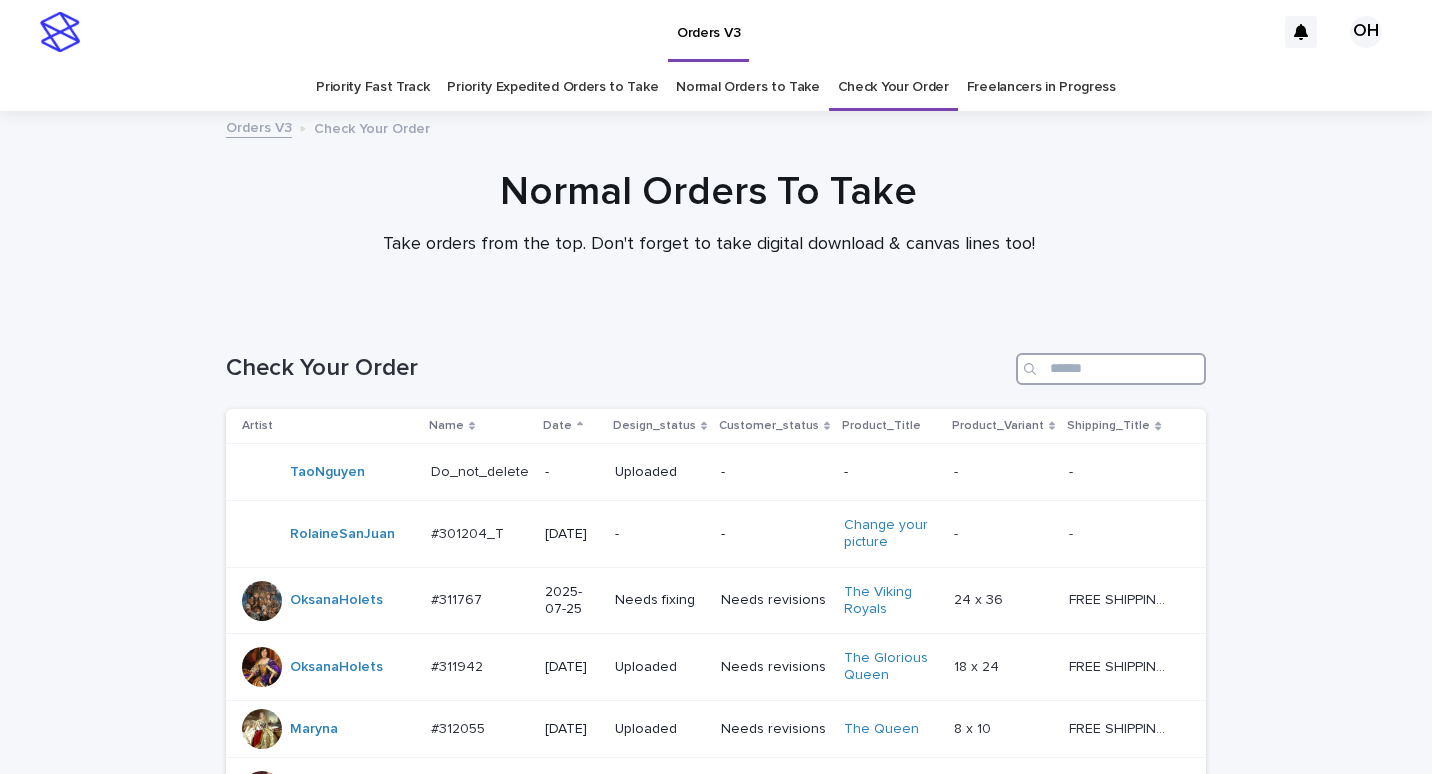 click at bounding box center [1111, 369] 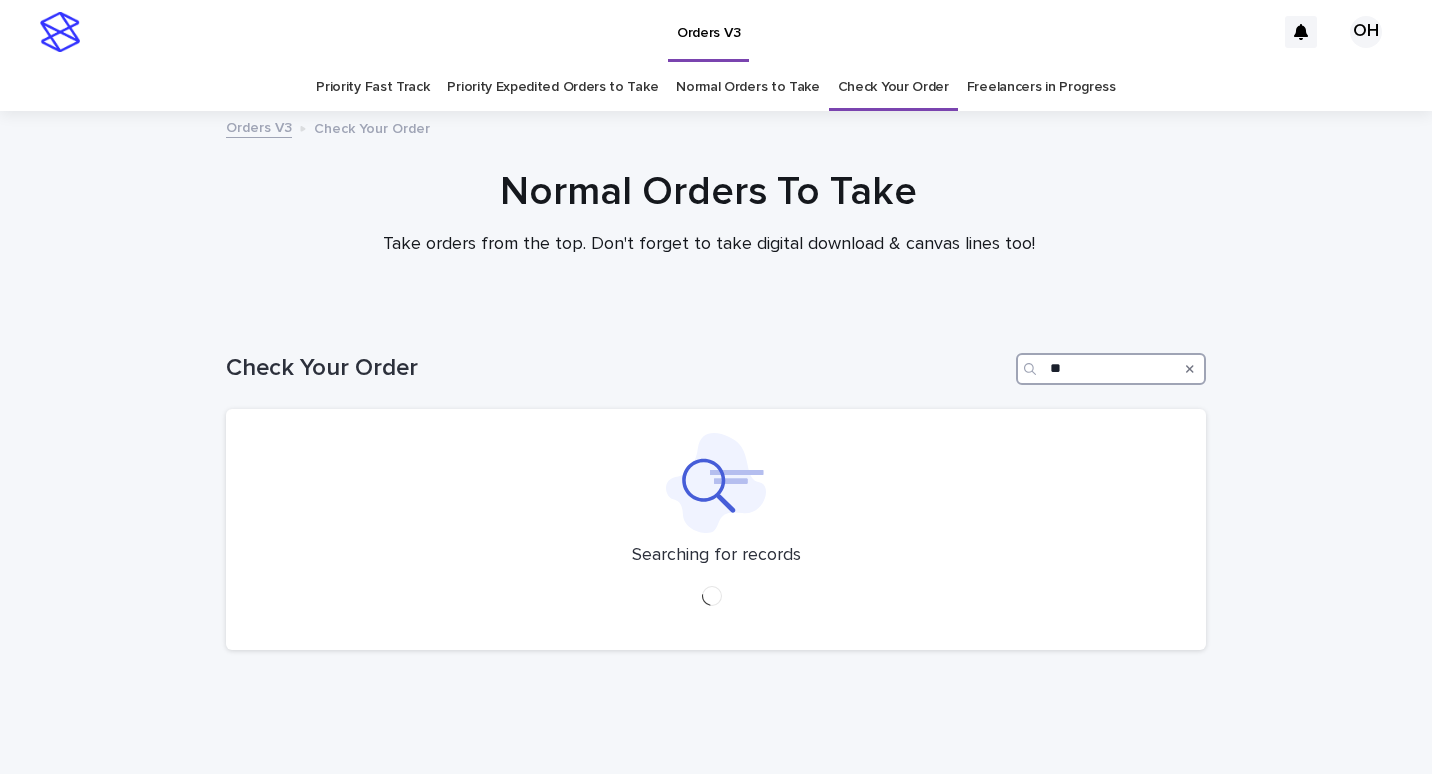 type on "*" 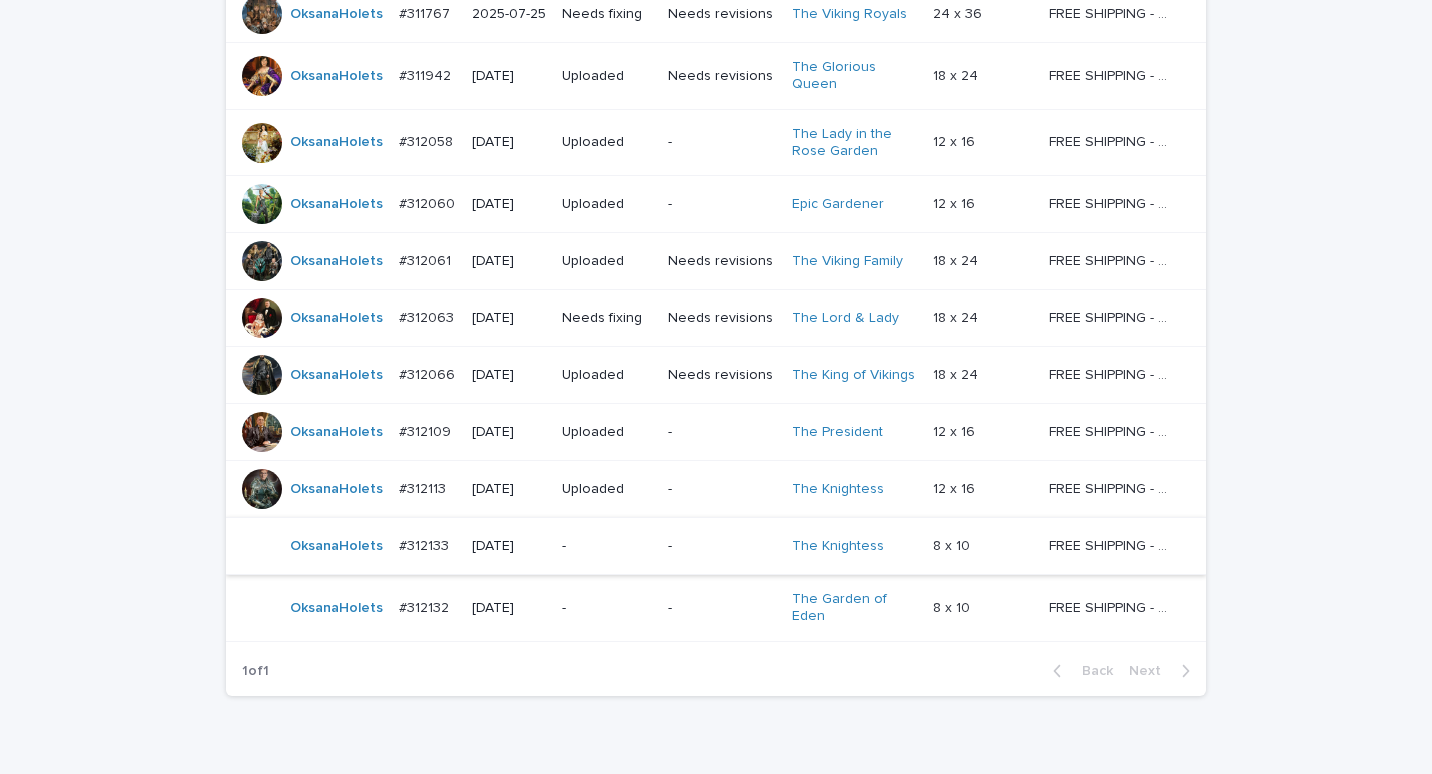 scroll, scrollTop: 300, scrollLeft: 0, axis: vertical 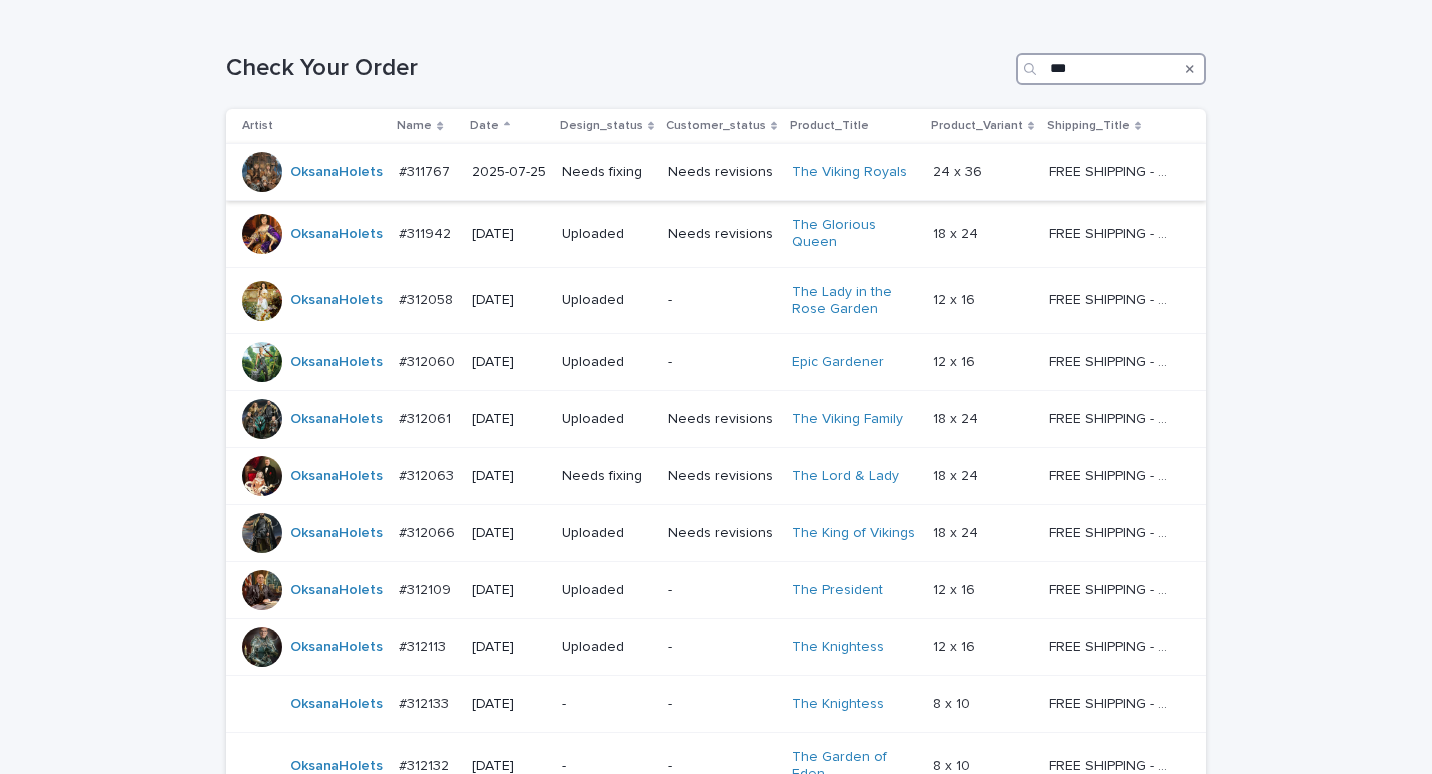type on "***" 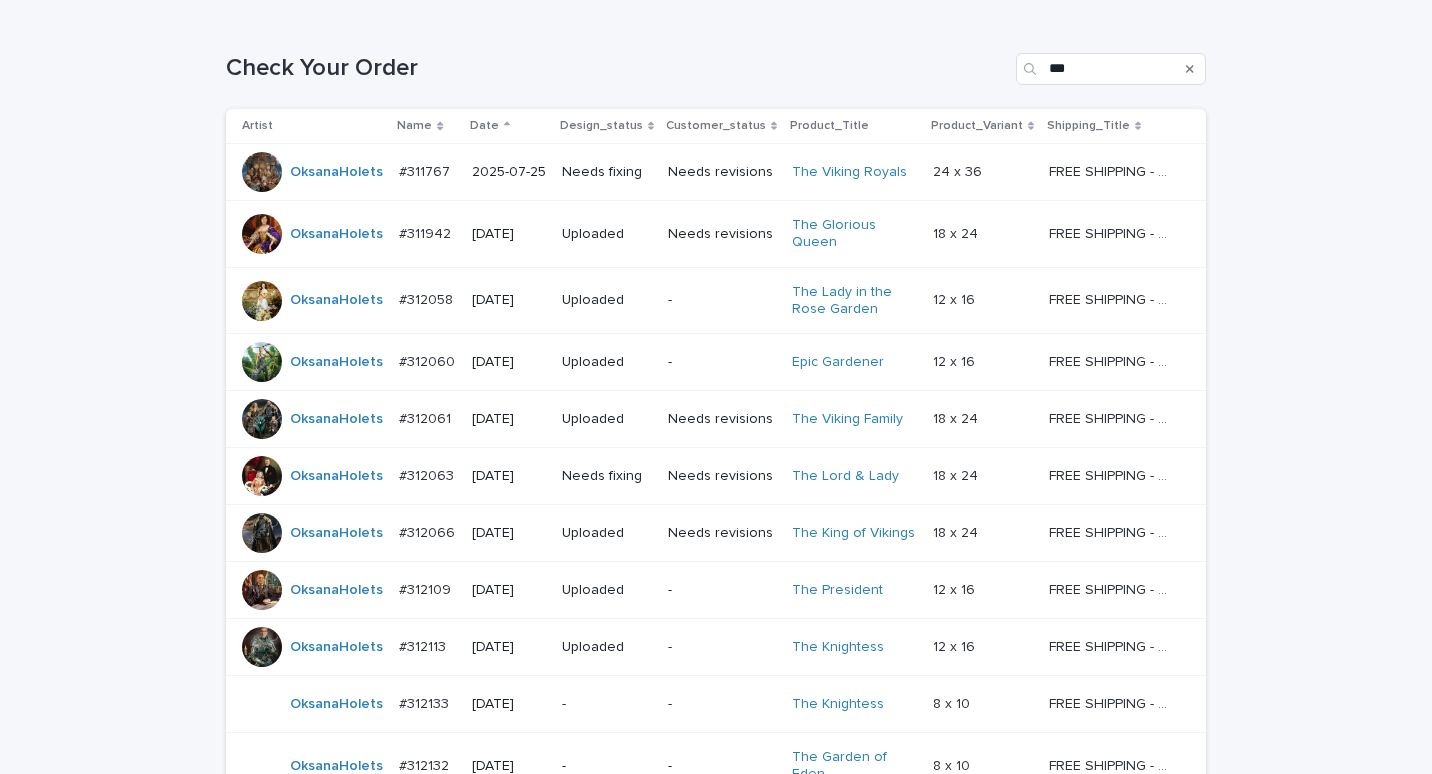 click on "#311767" at bounding box center [426, 170] 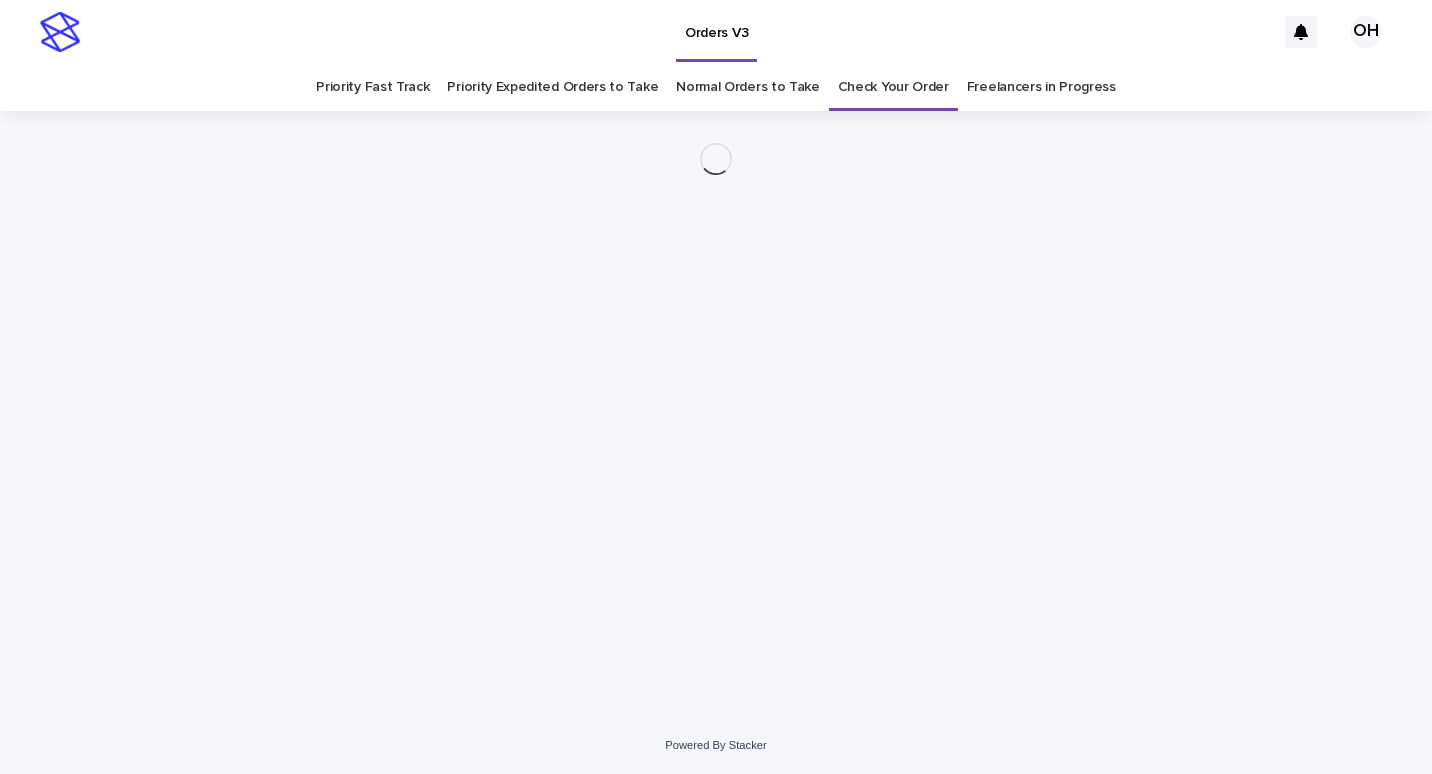 scroll, scrollTop: 0, scrollLeft: 0, axis: both 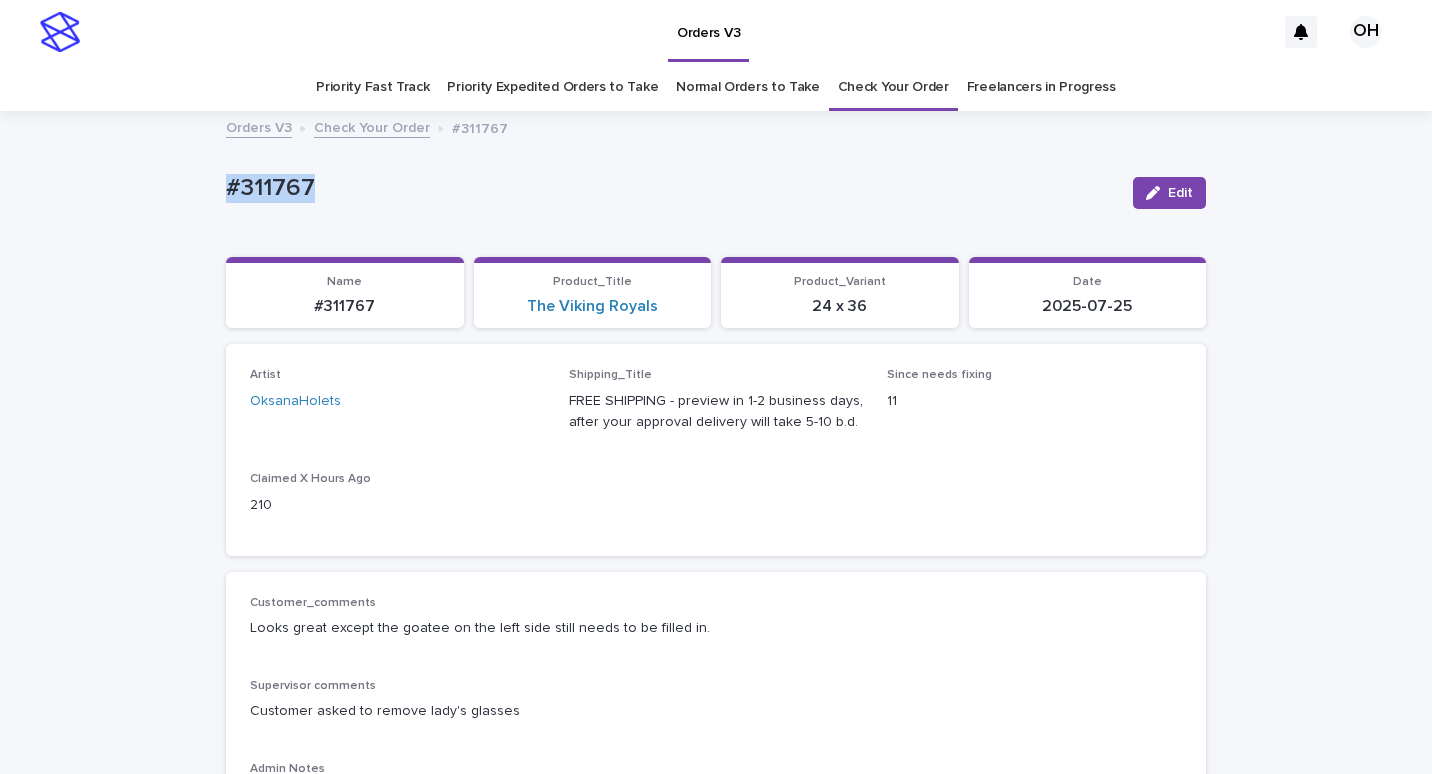 drag, startPoint x: 321, startPoint y: 188, endPoint x: 282, endPoint y: 184, distance: 39.20459 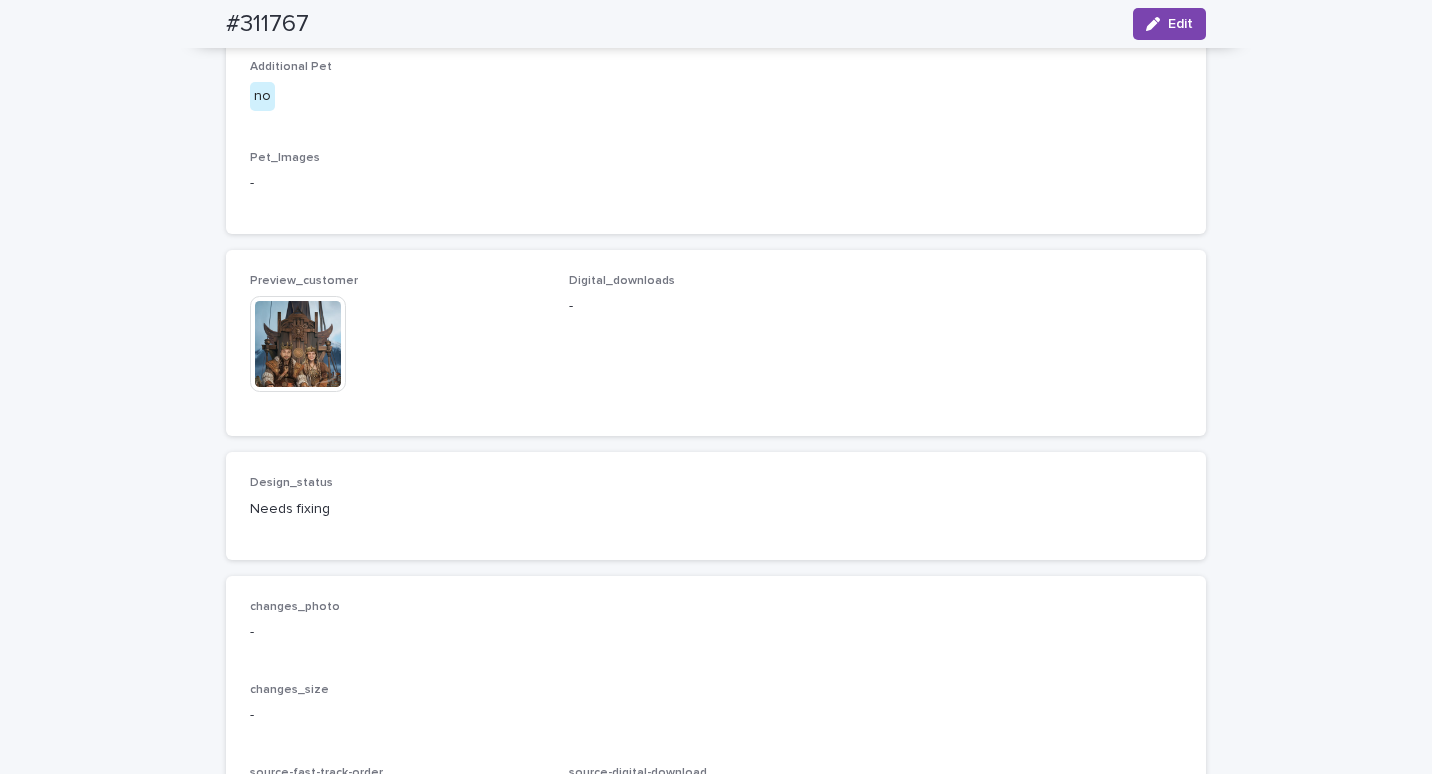 scroll, scrollTop: 1200, scrollLeft: 0, axis: vertical 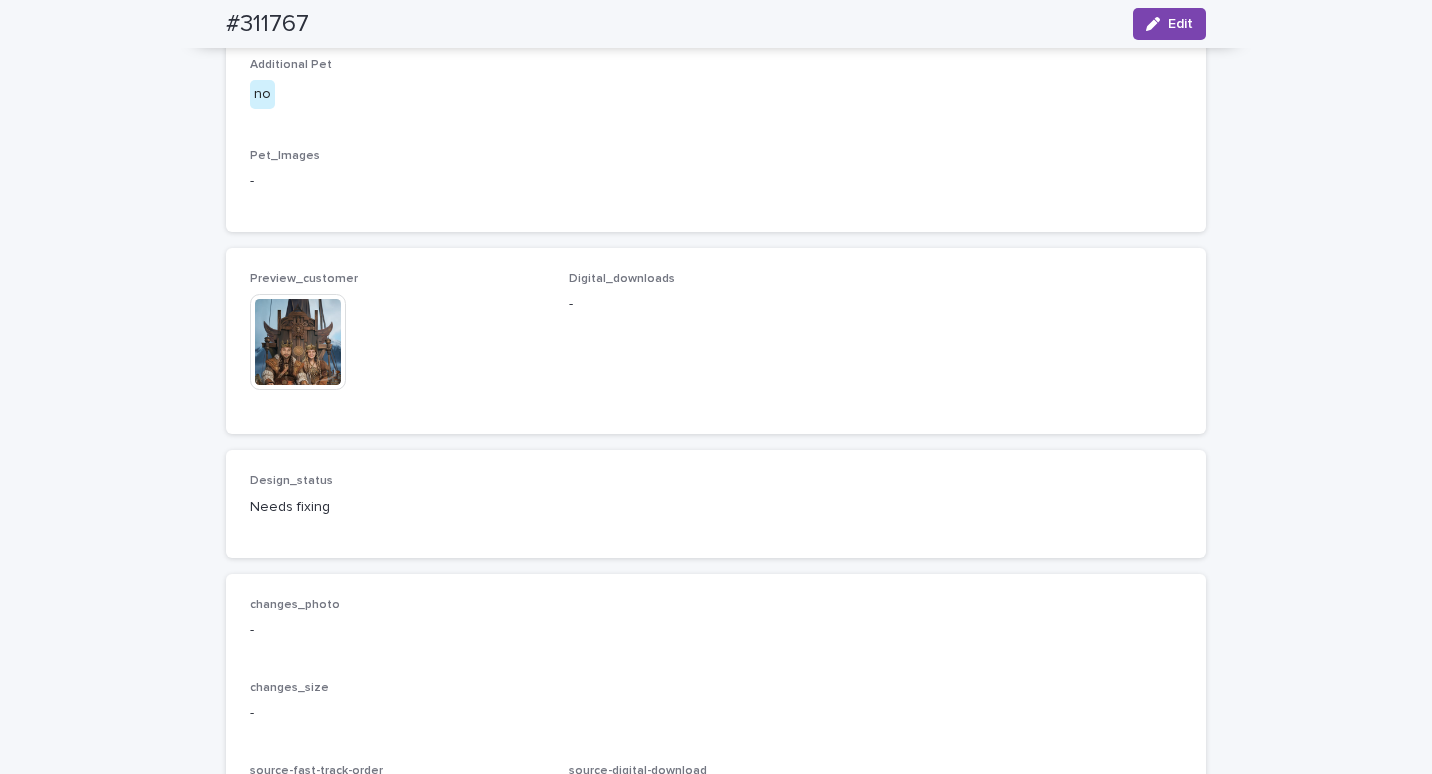 click at bounding box center (298, 342) 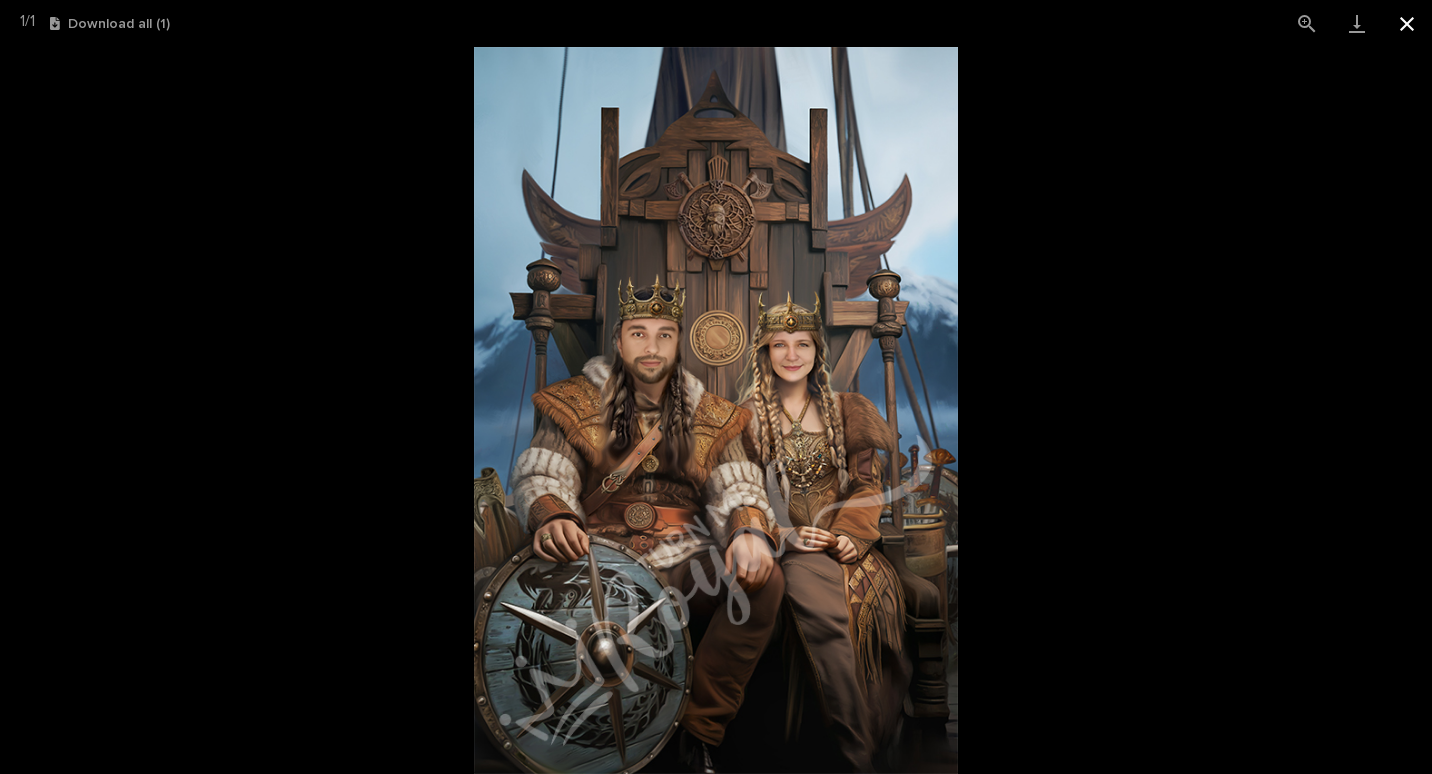 click at bounding box center [1407, 23] 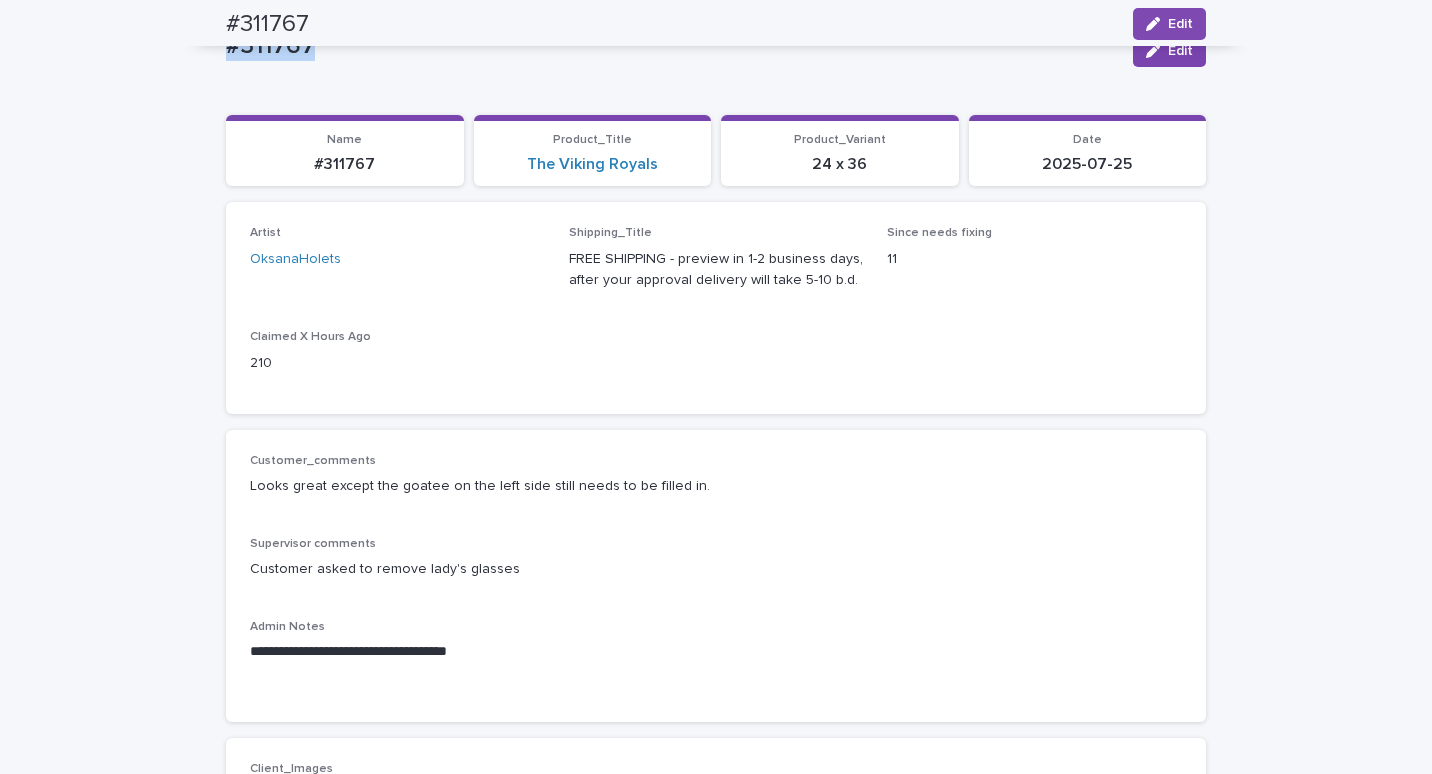 scroll, scrollTop: 100, scrollLeft: 0, axis: vertical 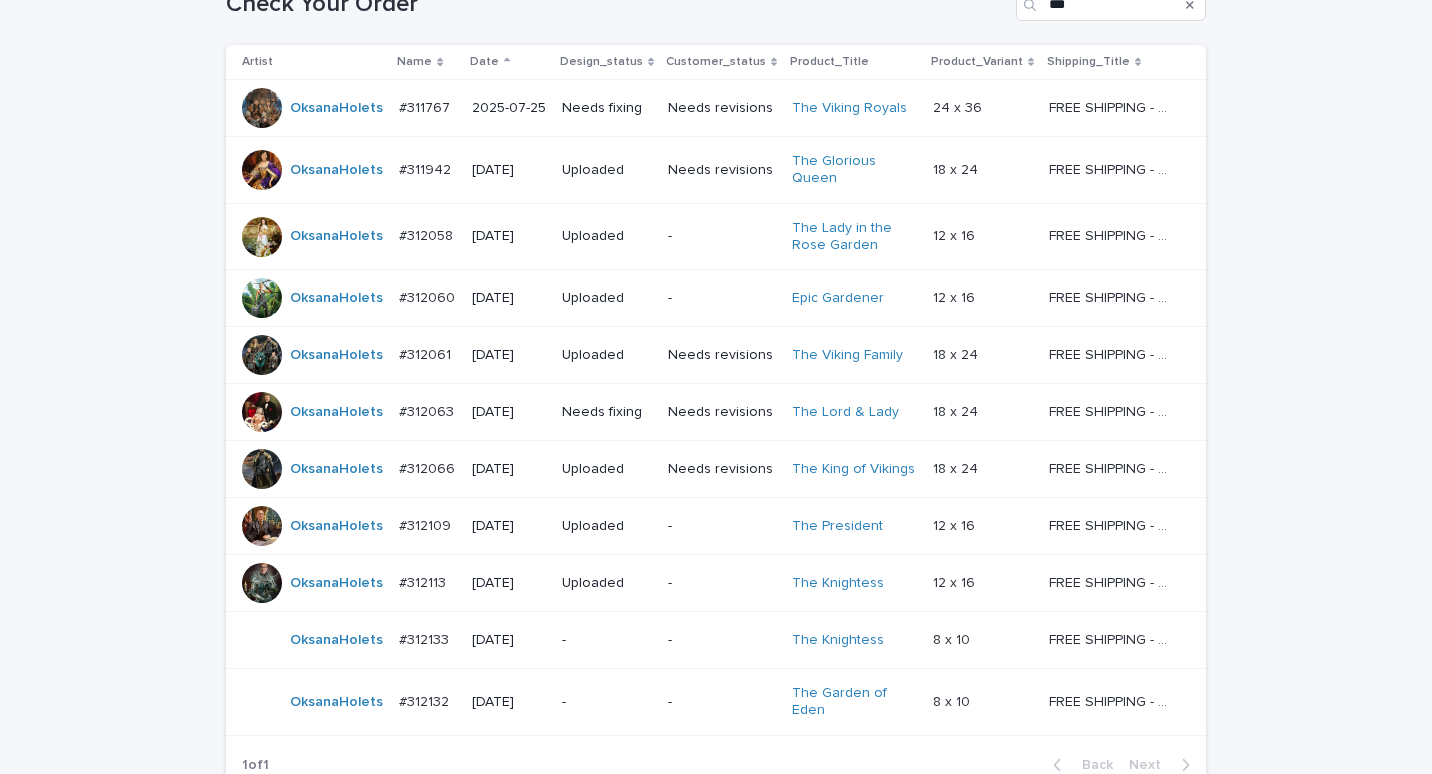 click on "#312063" at bounding box center (428, 410) 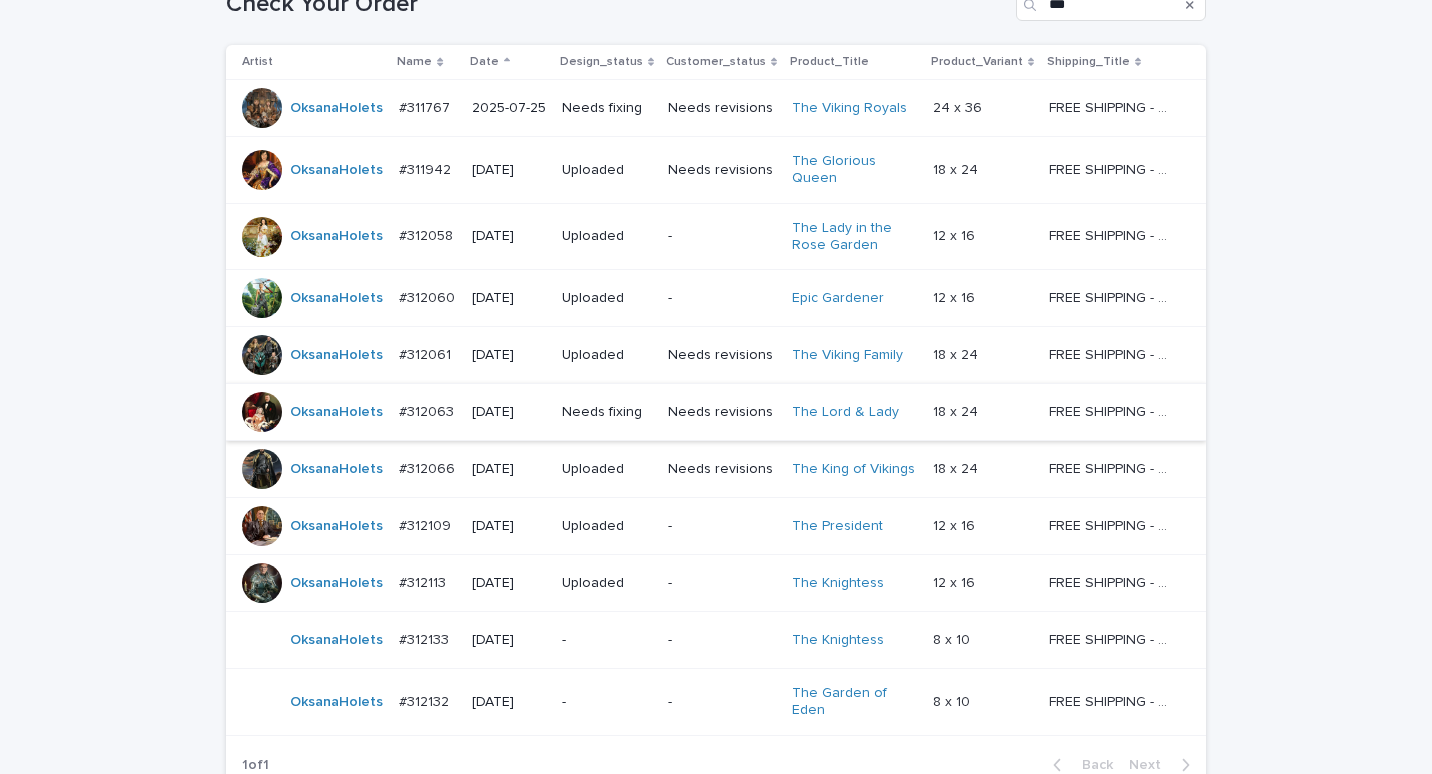 scroll, scrollTop: 0, scrollLeft: 0, axis: both 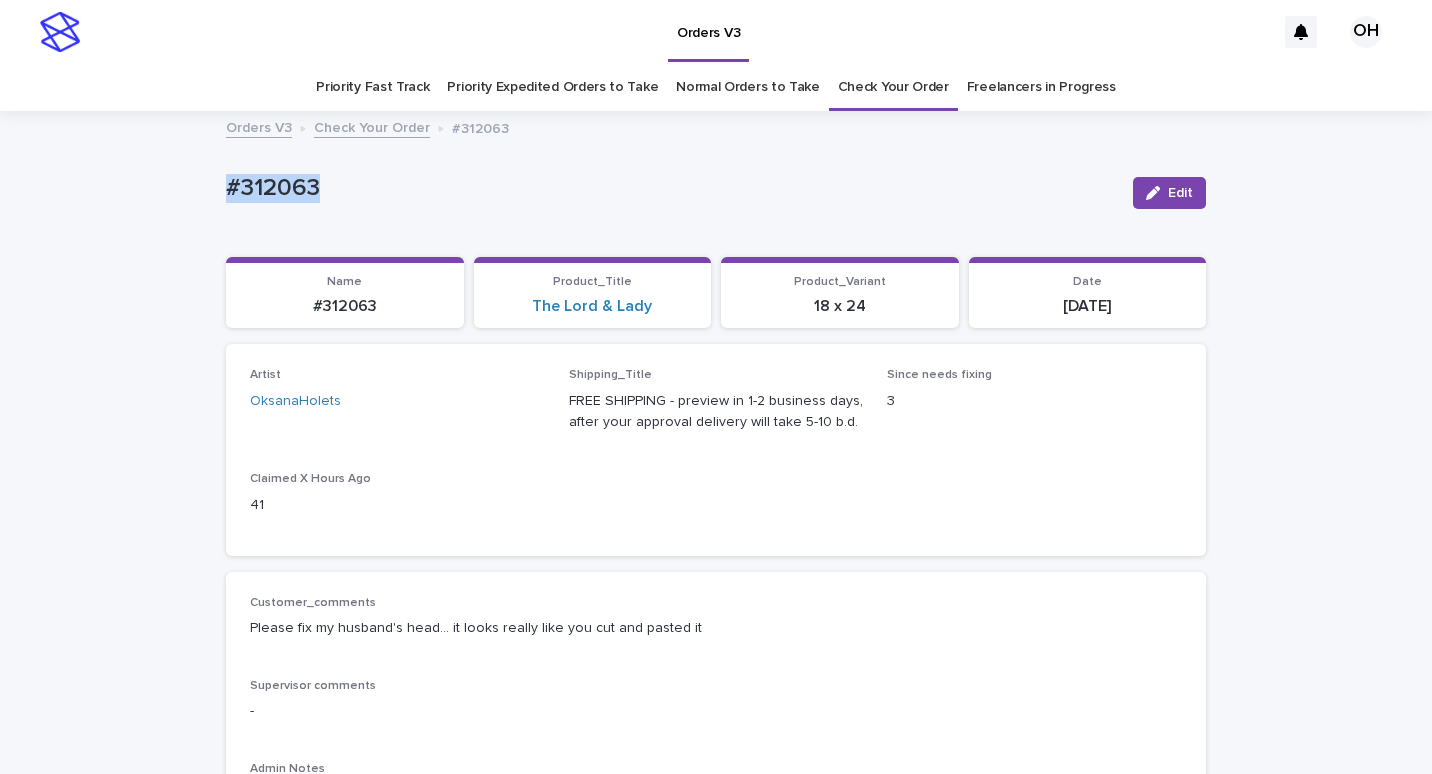 drag, startPoint x: 318, startPoint y: 179, endPoint x: 273, endPoint y: 181, distance: 45.044422 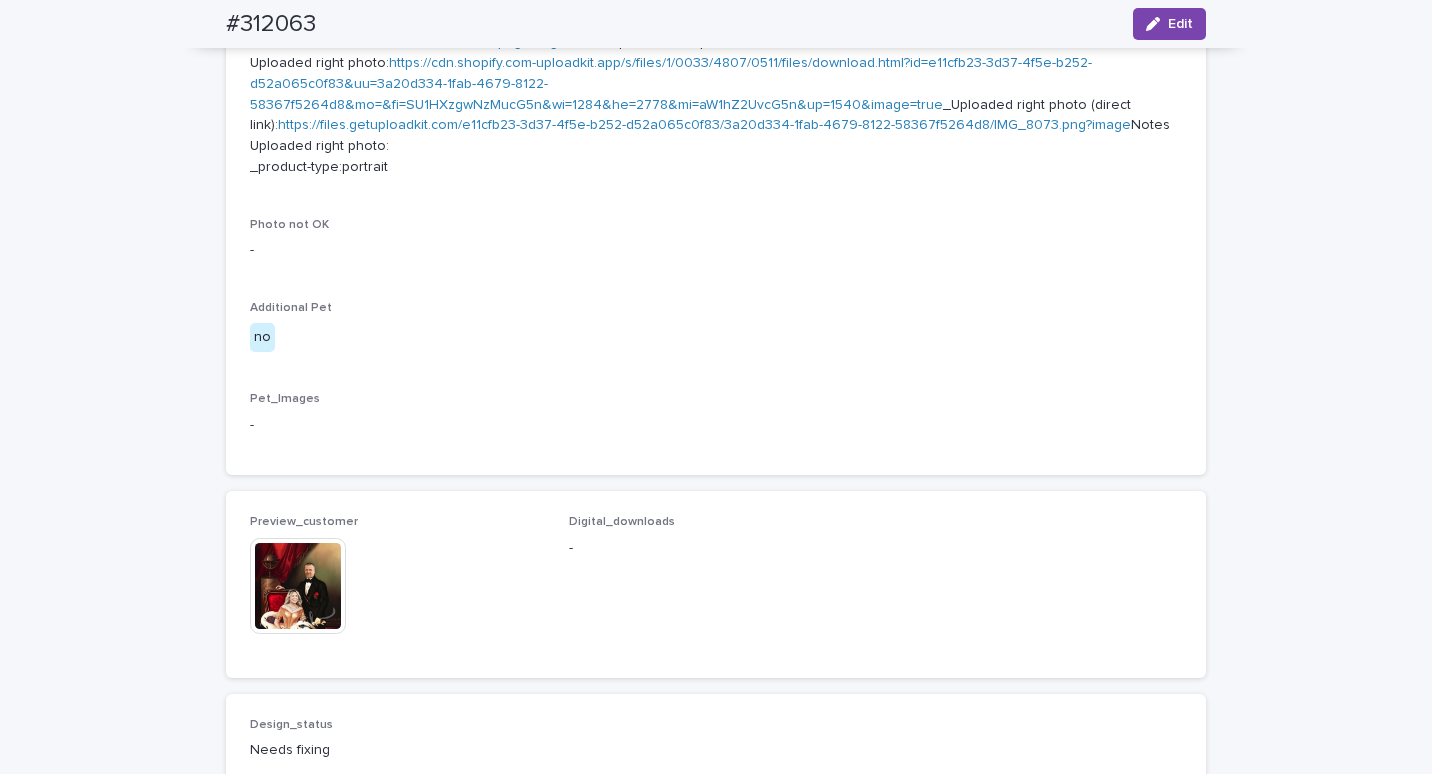 scroll, scrollTop: 1100, scrollLeft: 0, axis: vertical 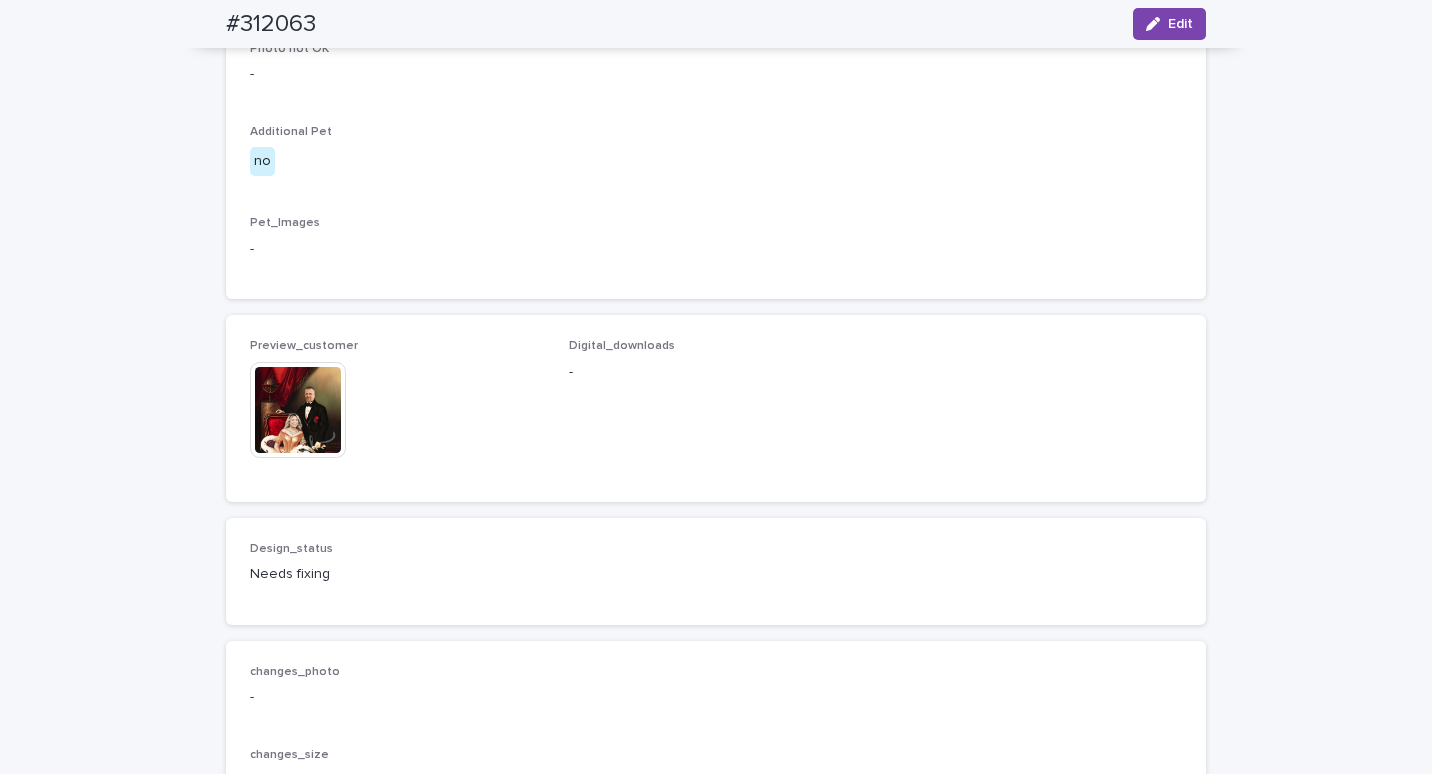 click at bounding box center [298, 410] 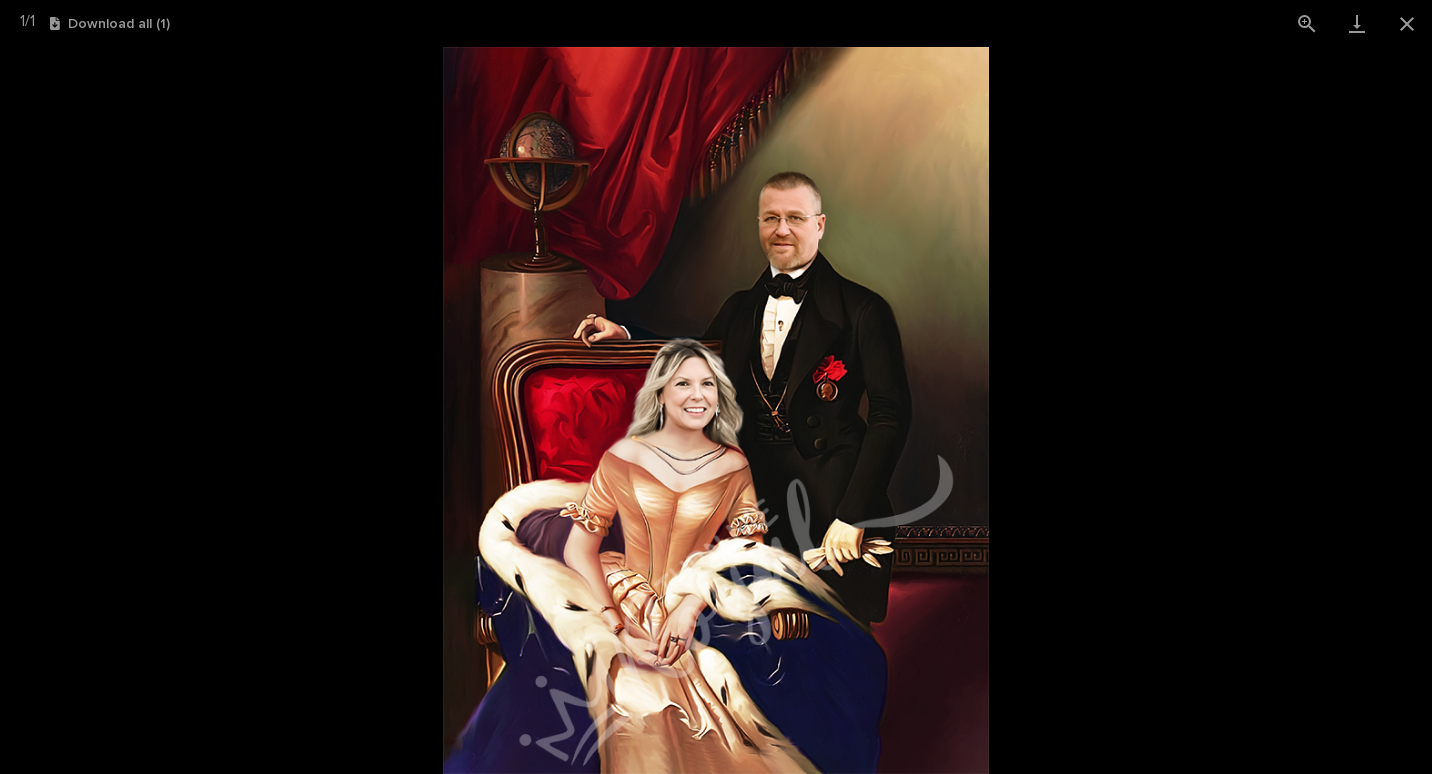 click at bounding box center (716, 410) 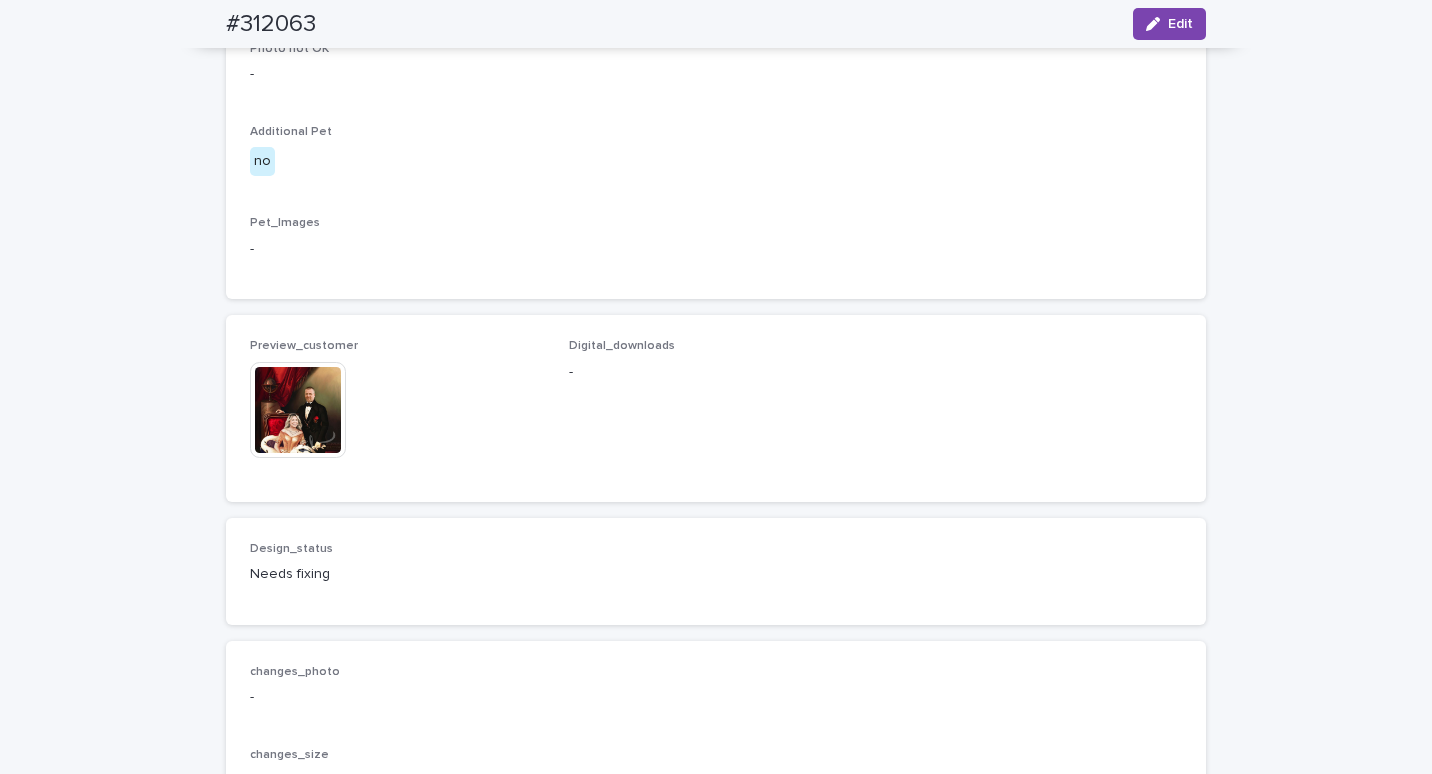 click at bounding box center [298, 410] 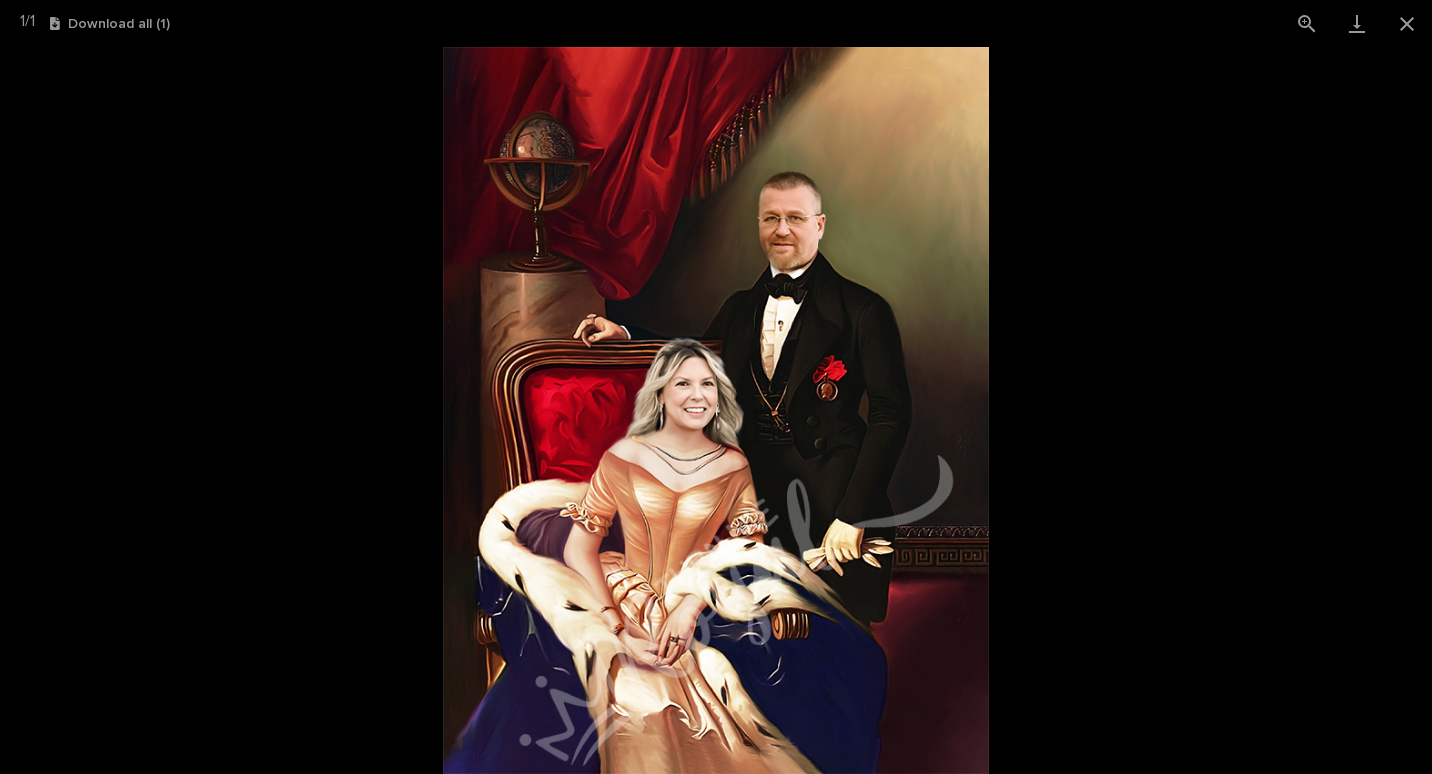 click at bounding box center [716, 410] 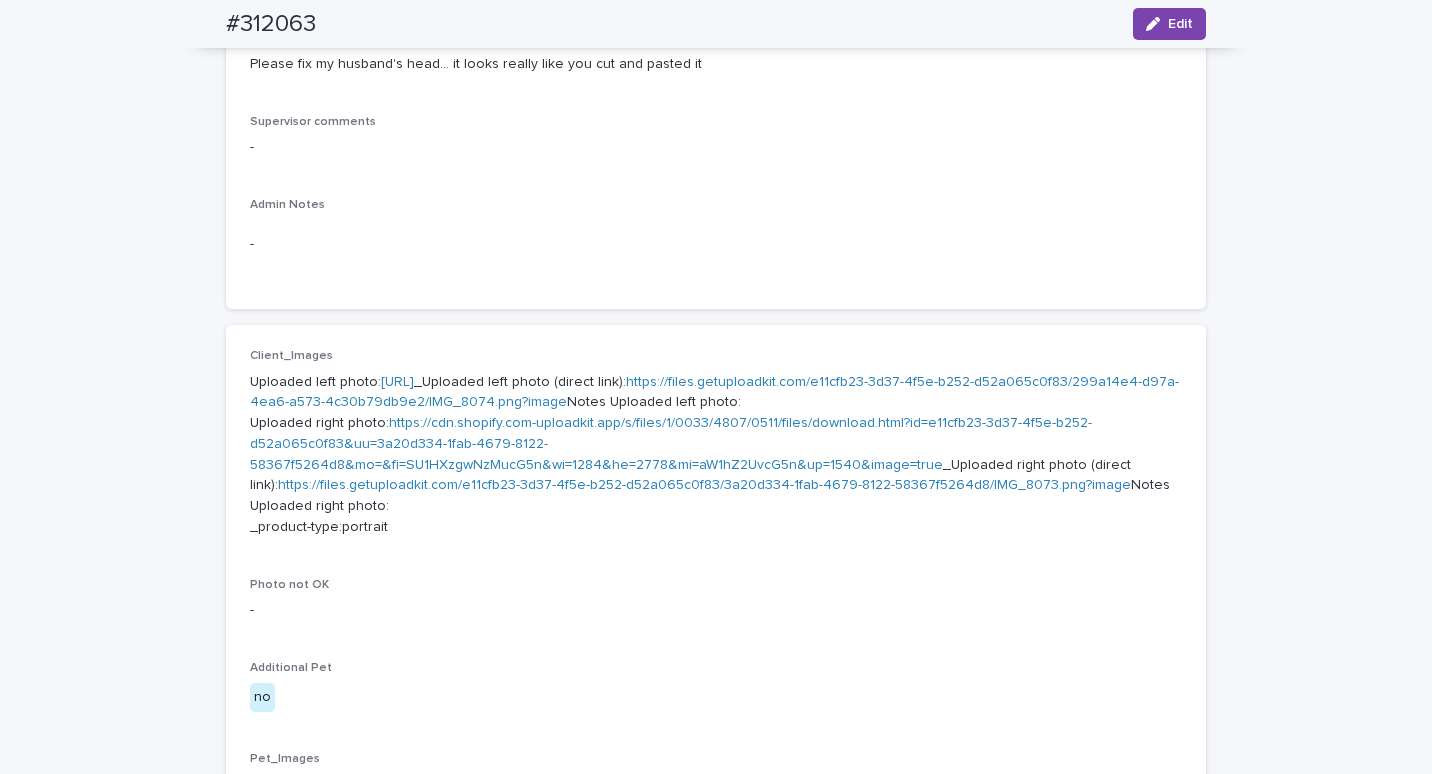scroll, scrollTop: 500, scrollLeft: 0, axis: vertical 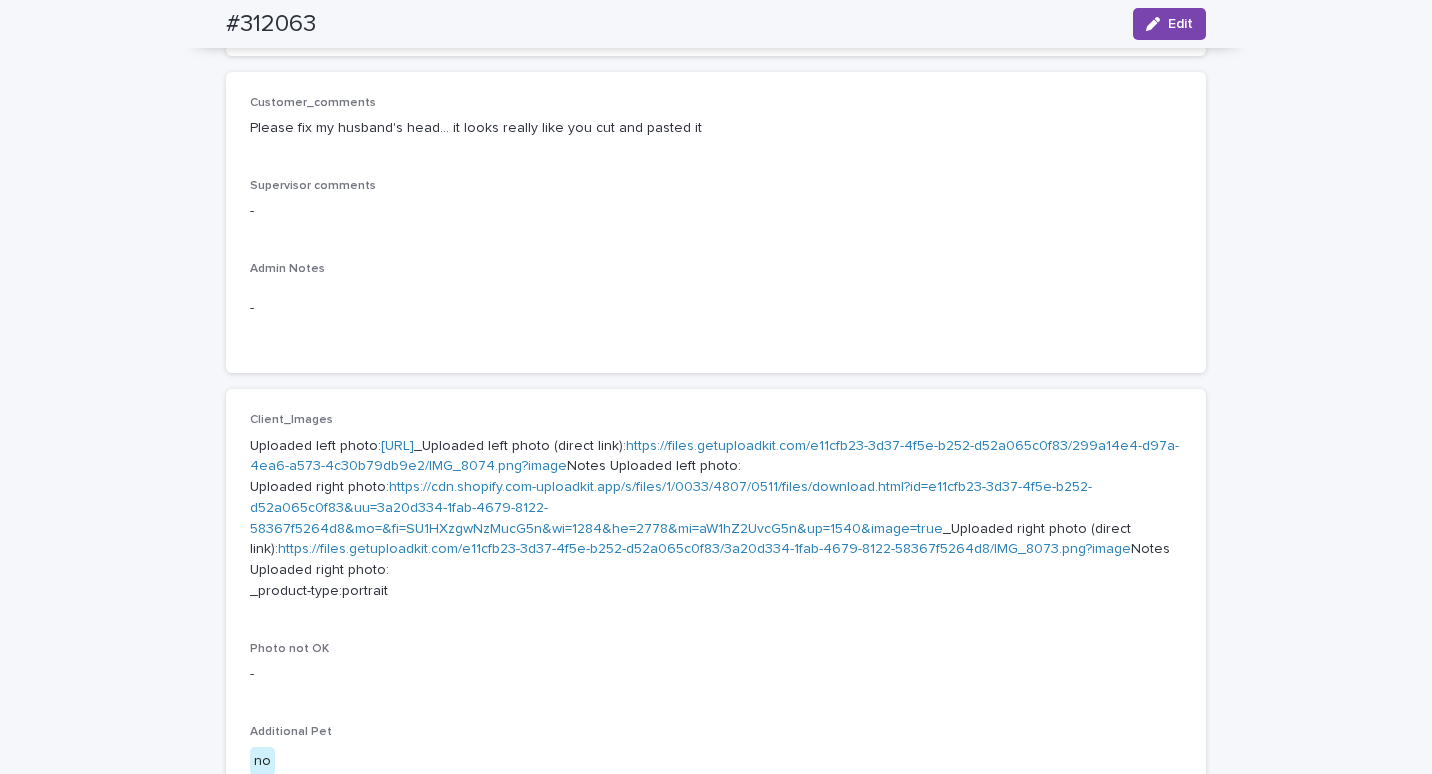 drag, startPoint x: 332, startPoint y: 22, endPoint x: 266, endPoint y: 23, distance: 66.007576 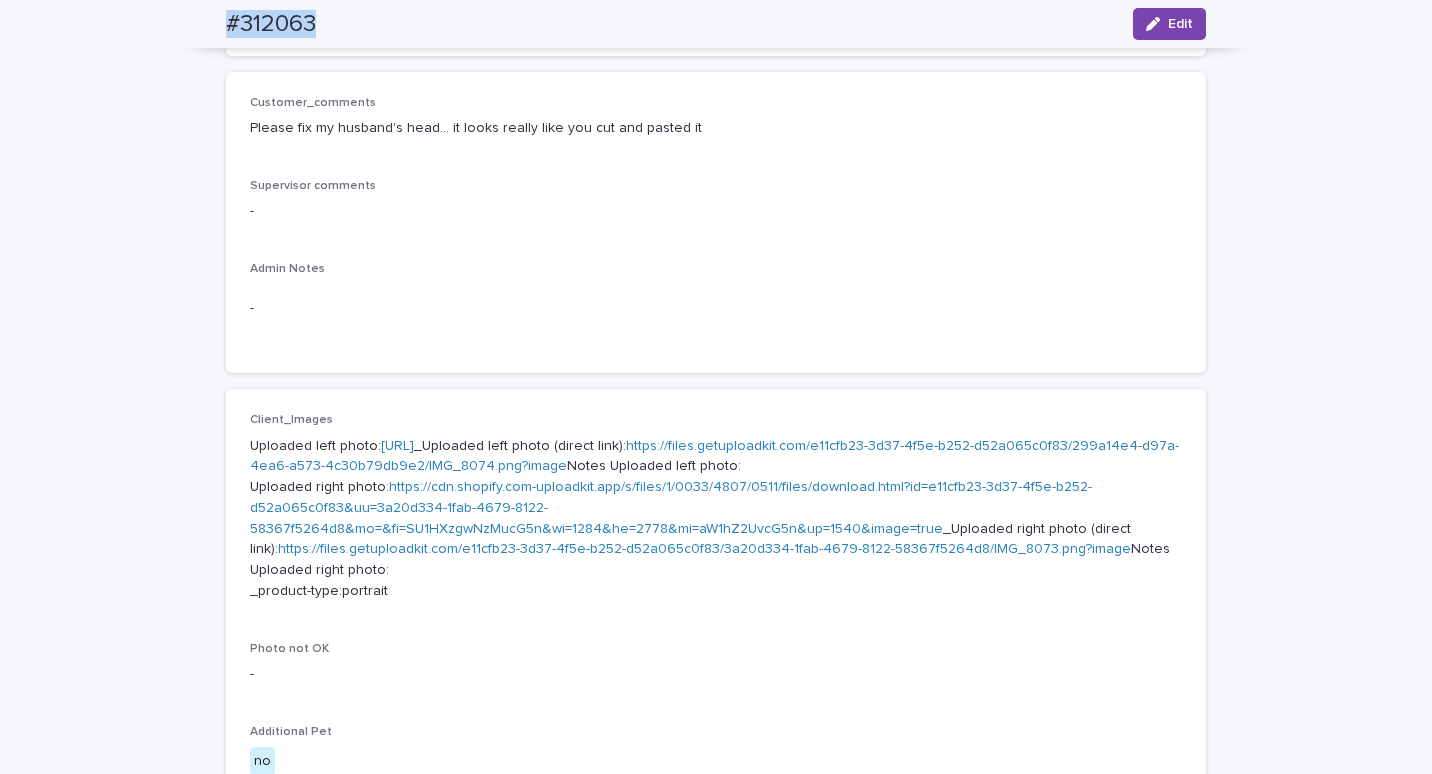 copy on "#312063" 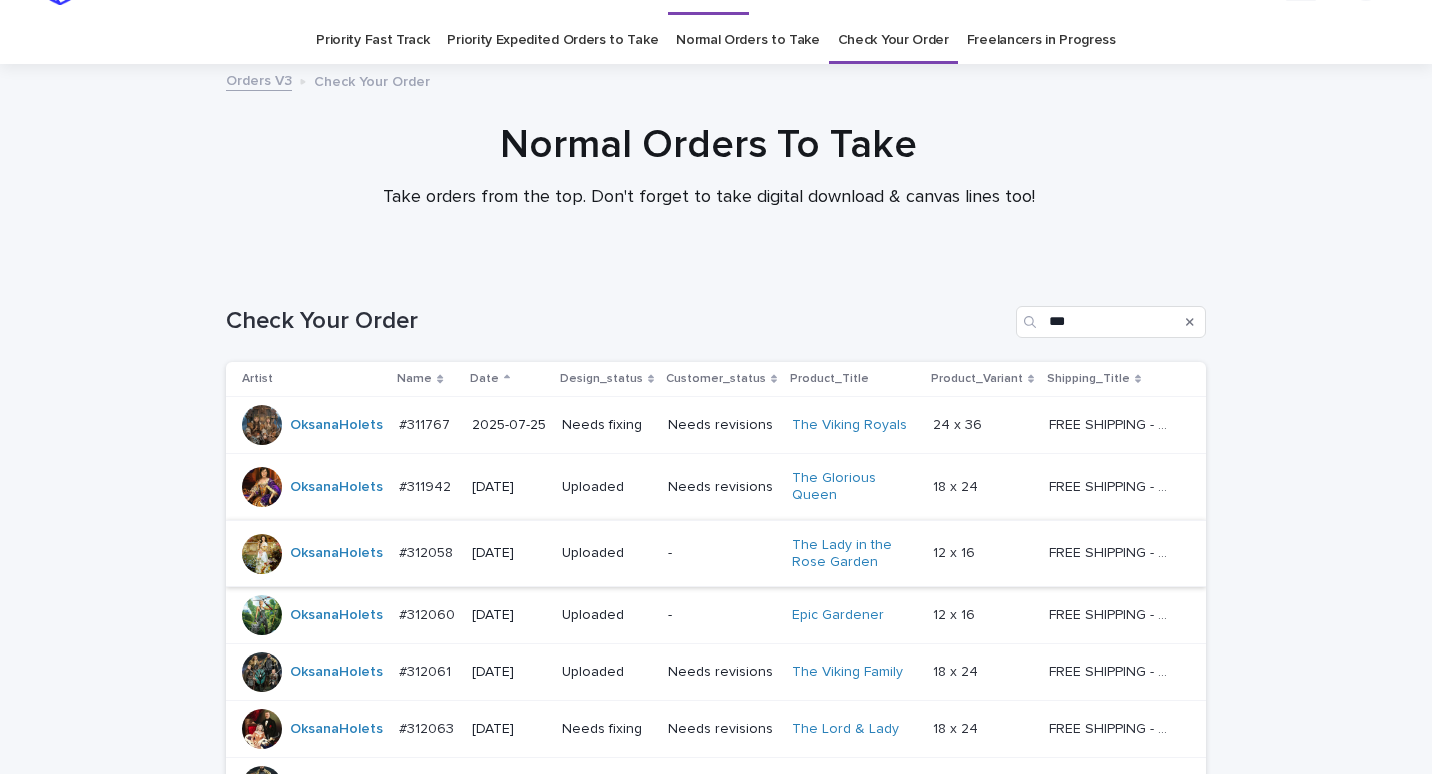 scroll, scrollTop: 64, scrollLeft: 0, axis: vertical 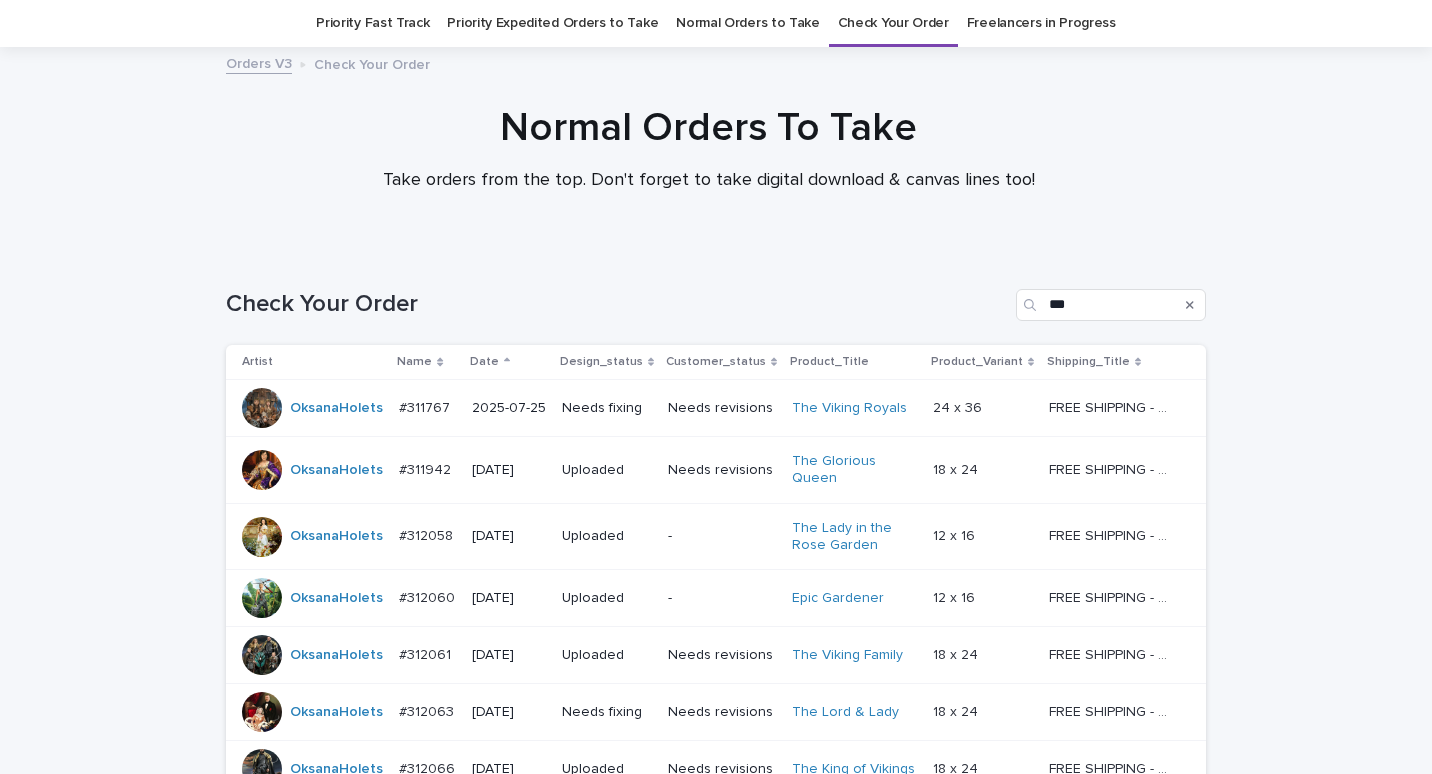 click on "#311767" at bounding box center (426, 406) 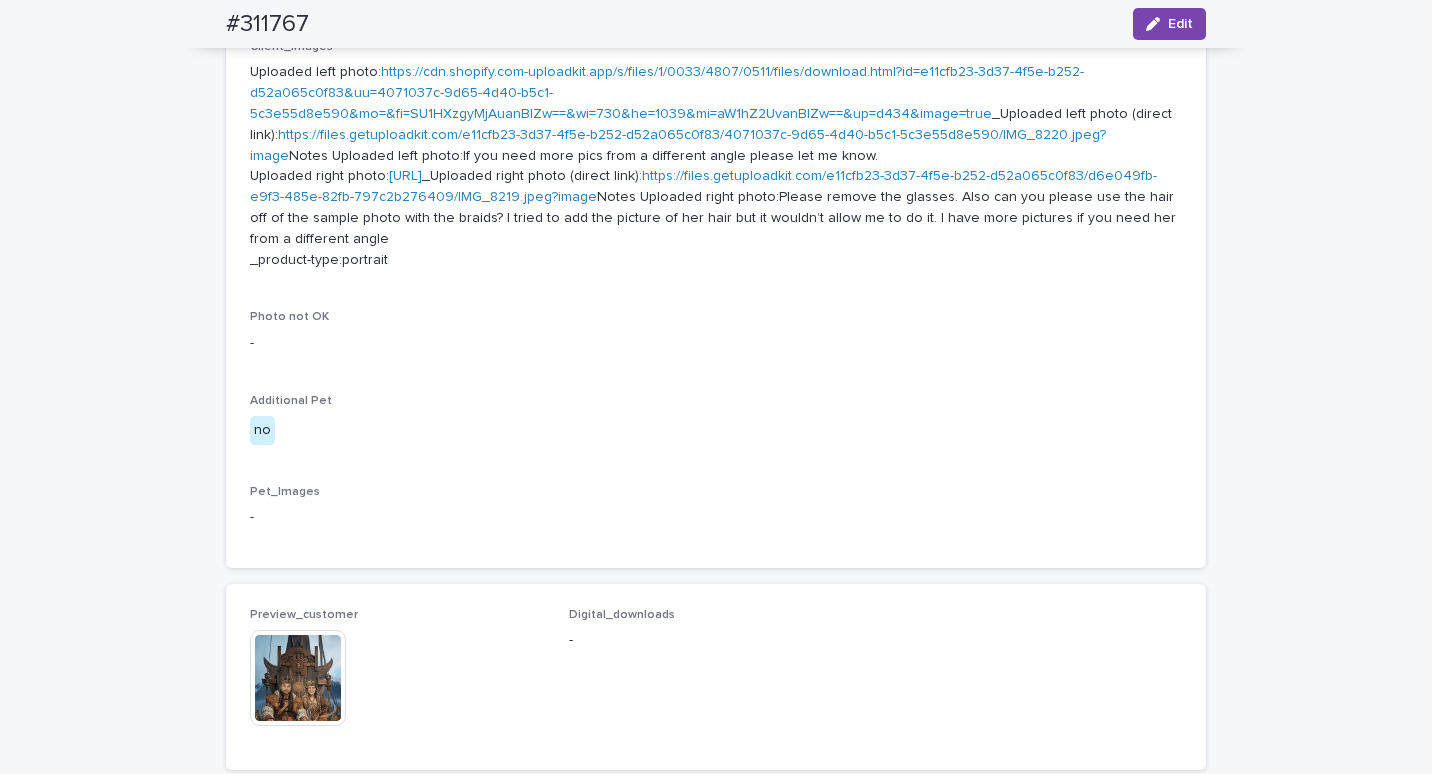 scroll, scrollTop: 1164, scrollLeft: 0, axis: vertical 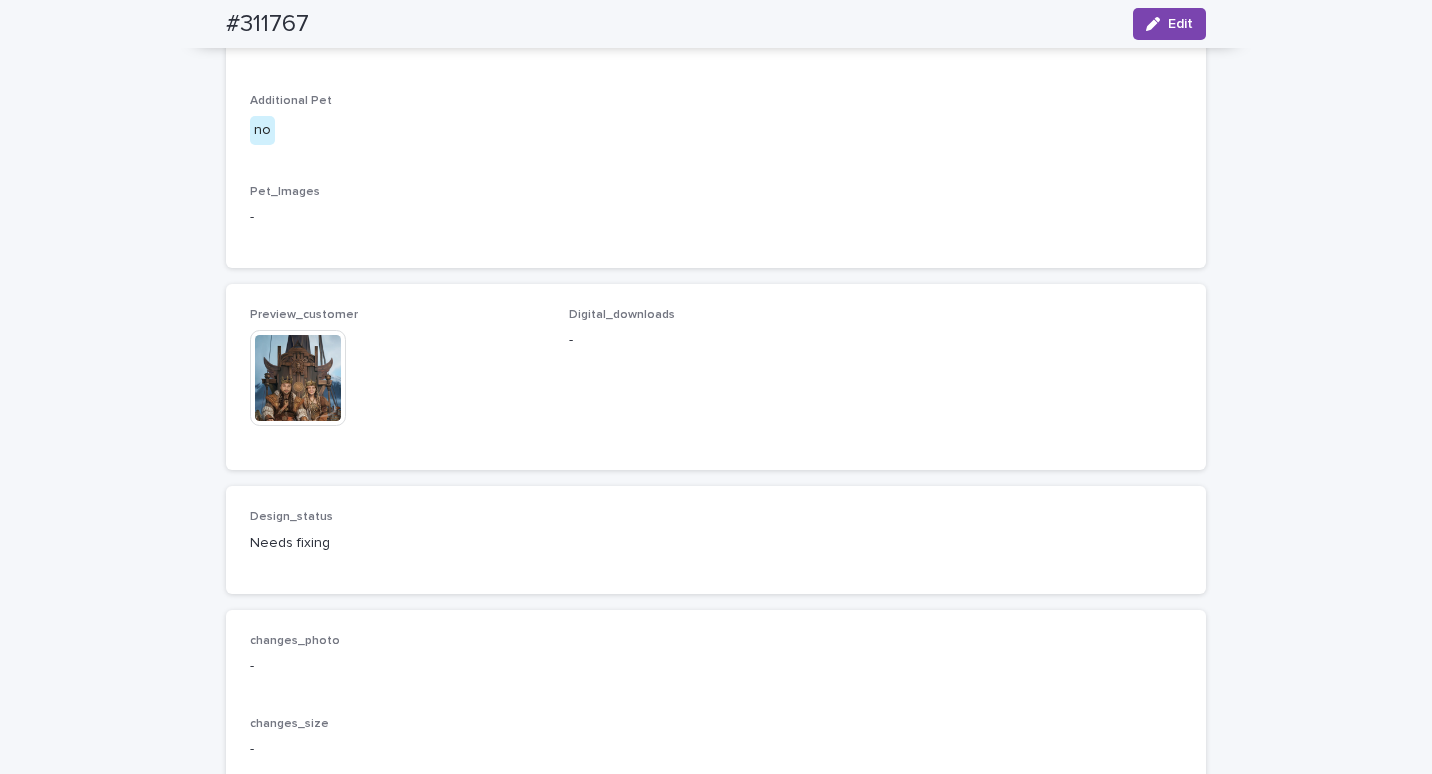 click at bounding box center [298, 378] 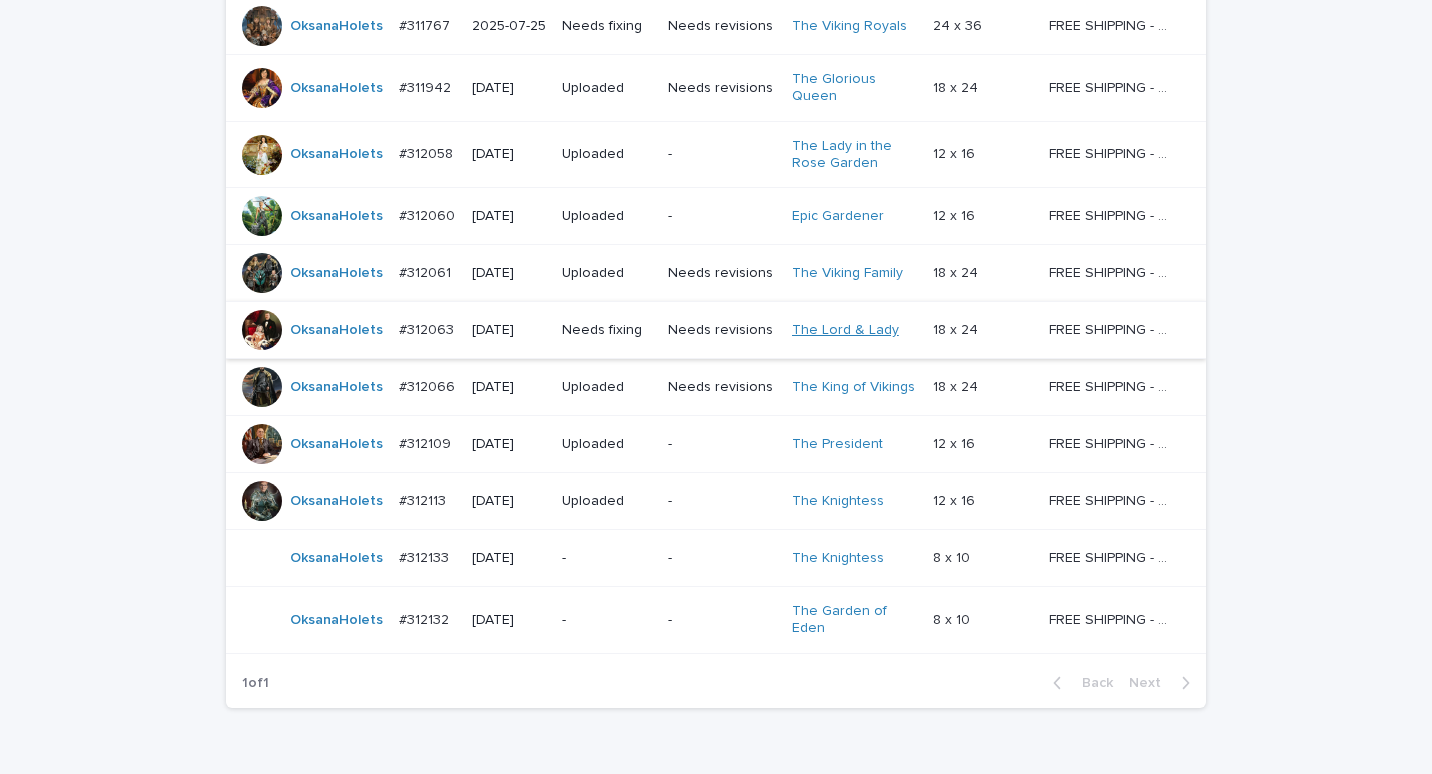 scroll, scrollTop: 533, scrollLeft: 0, axis: vertical 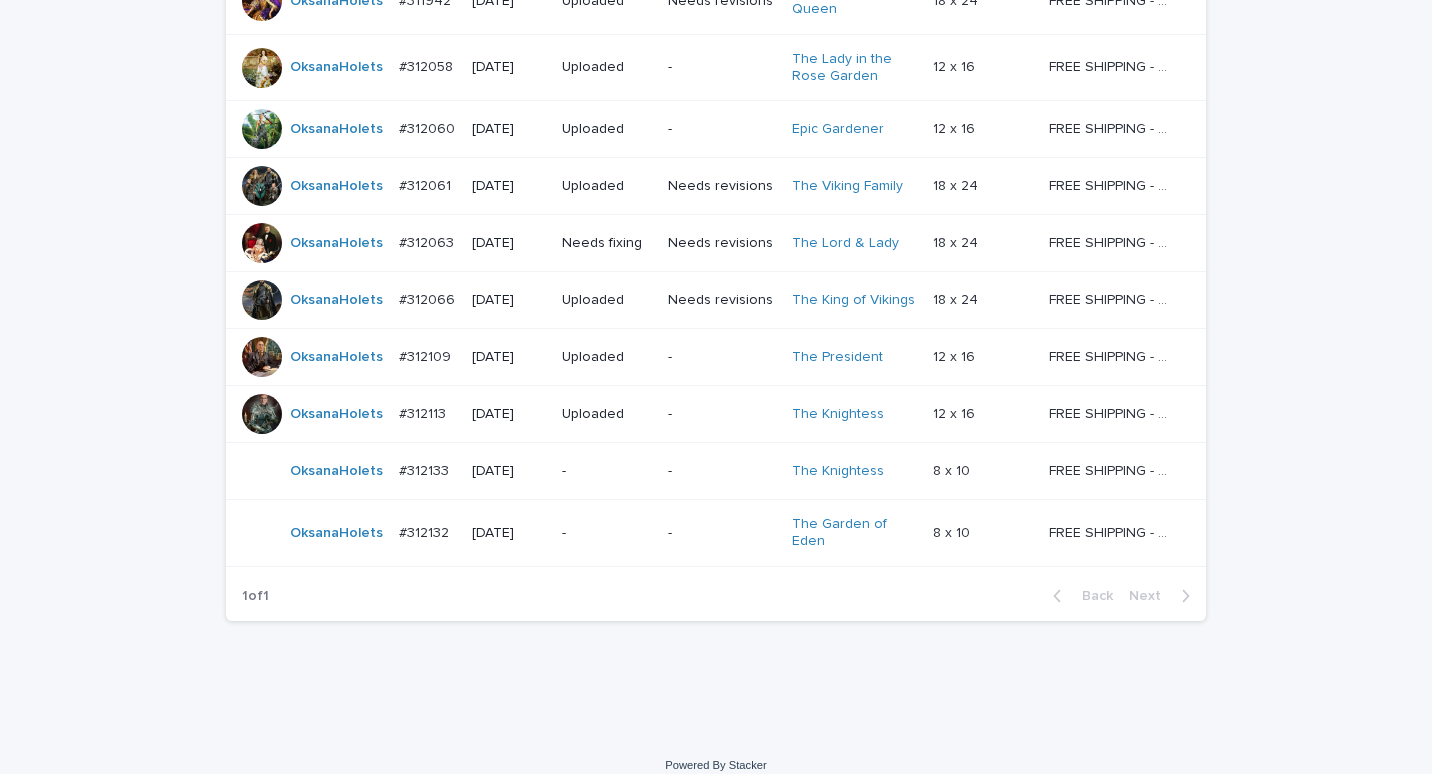 click on "#312063" at bounding box center [428, 241] 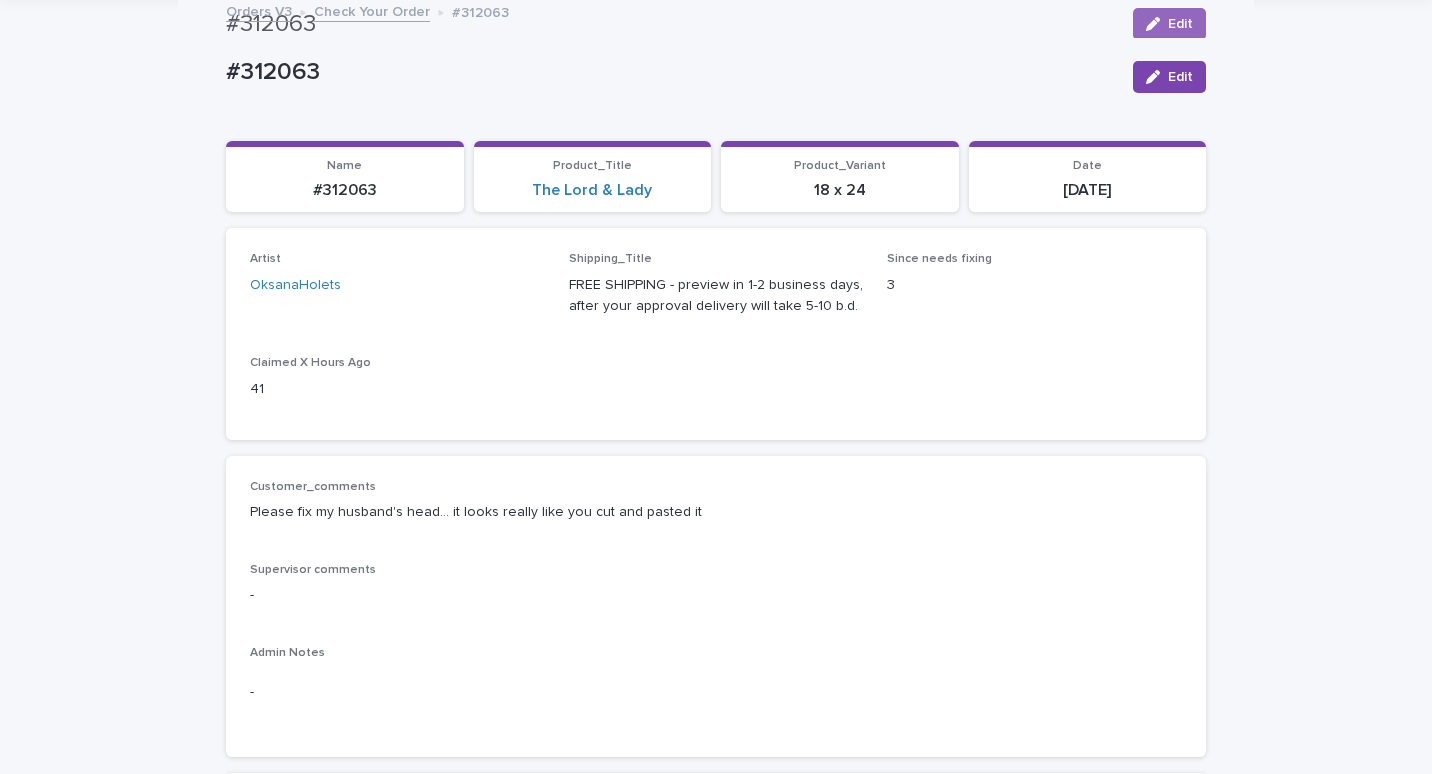 scroll, scrollTop: 64, scrollLeft: 0, axis: vertical 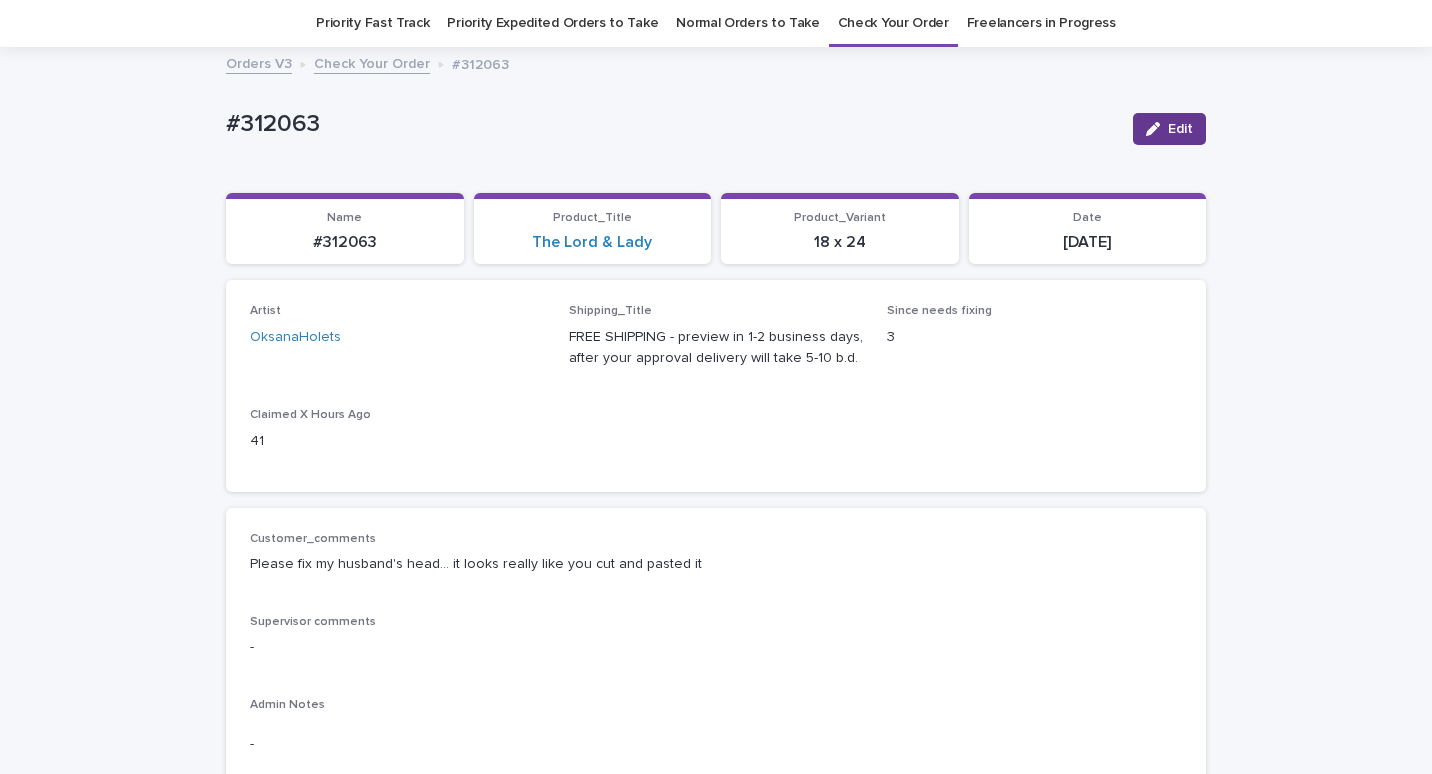 click on "Edit" at bounding box center (1169, 129) 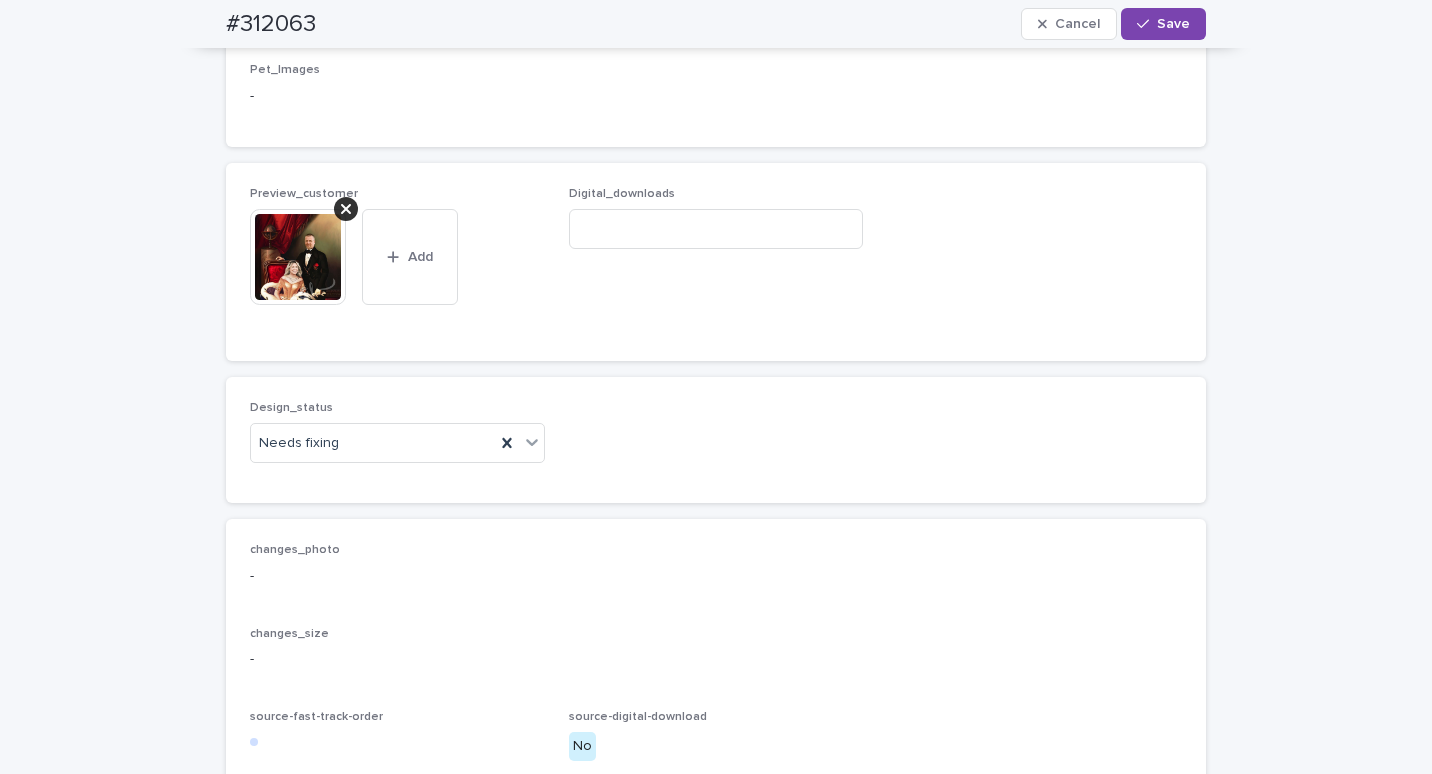 scroll, scrollTop: 1464, scrollLeft: 0, axis: vertical 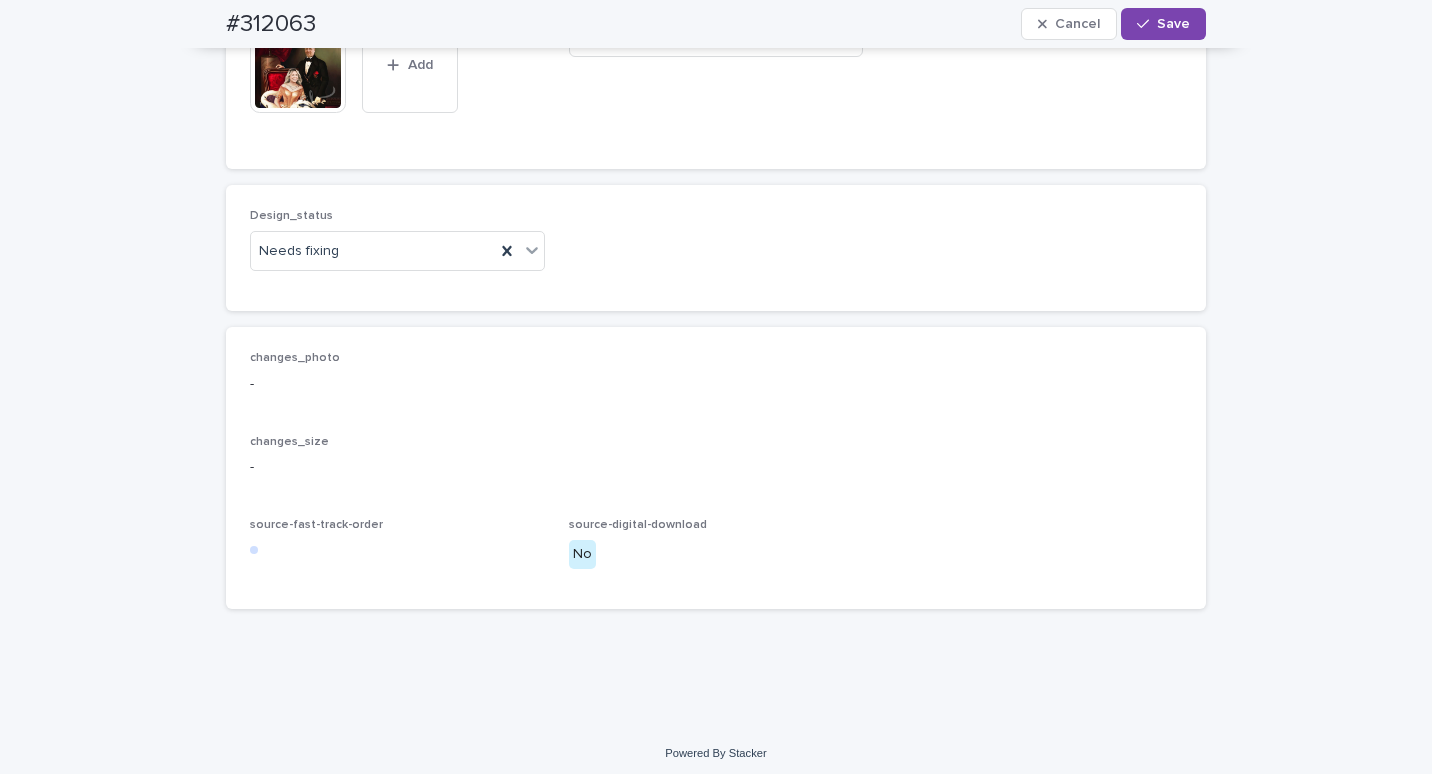 click at bounding box center [346, 17] 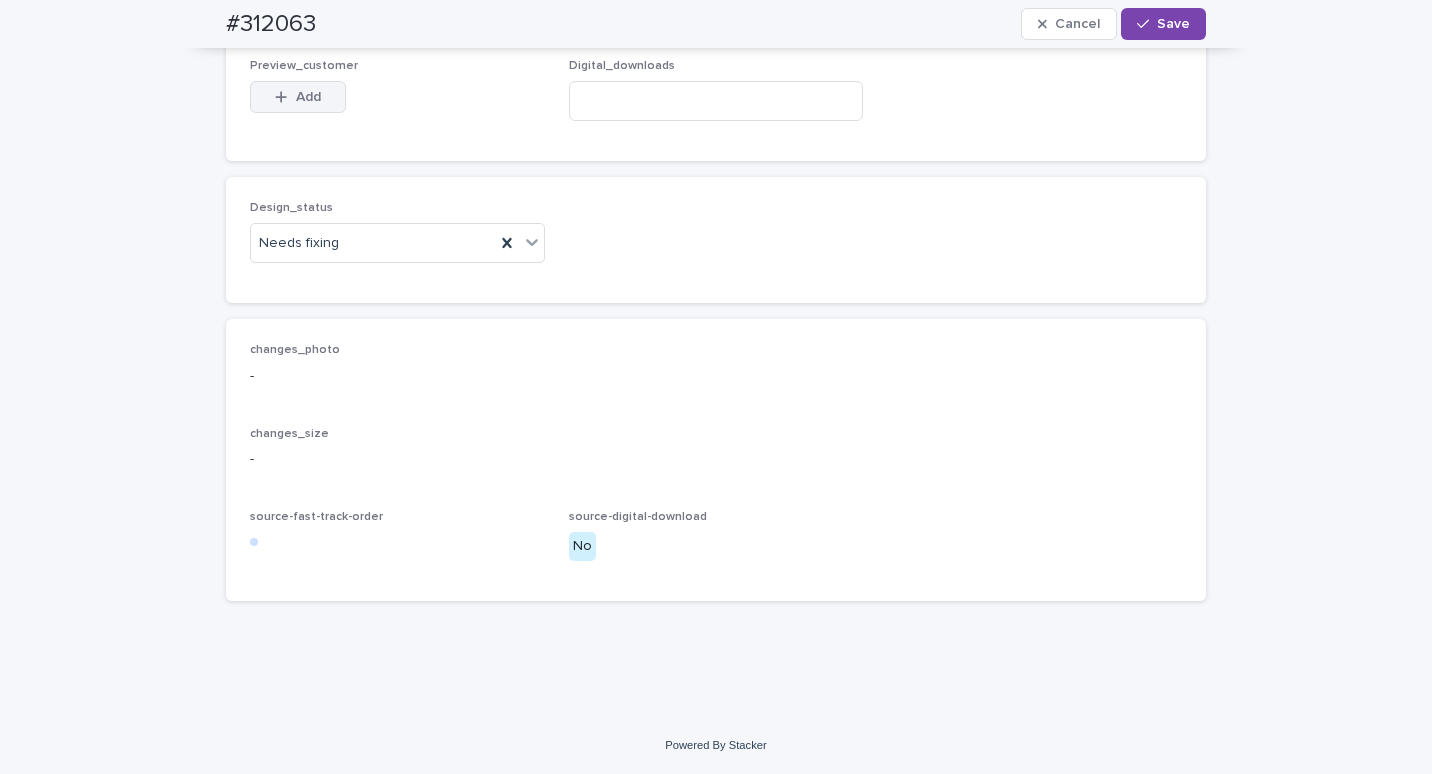 click on "Add" at bounding box center [298, 97] 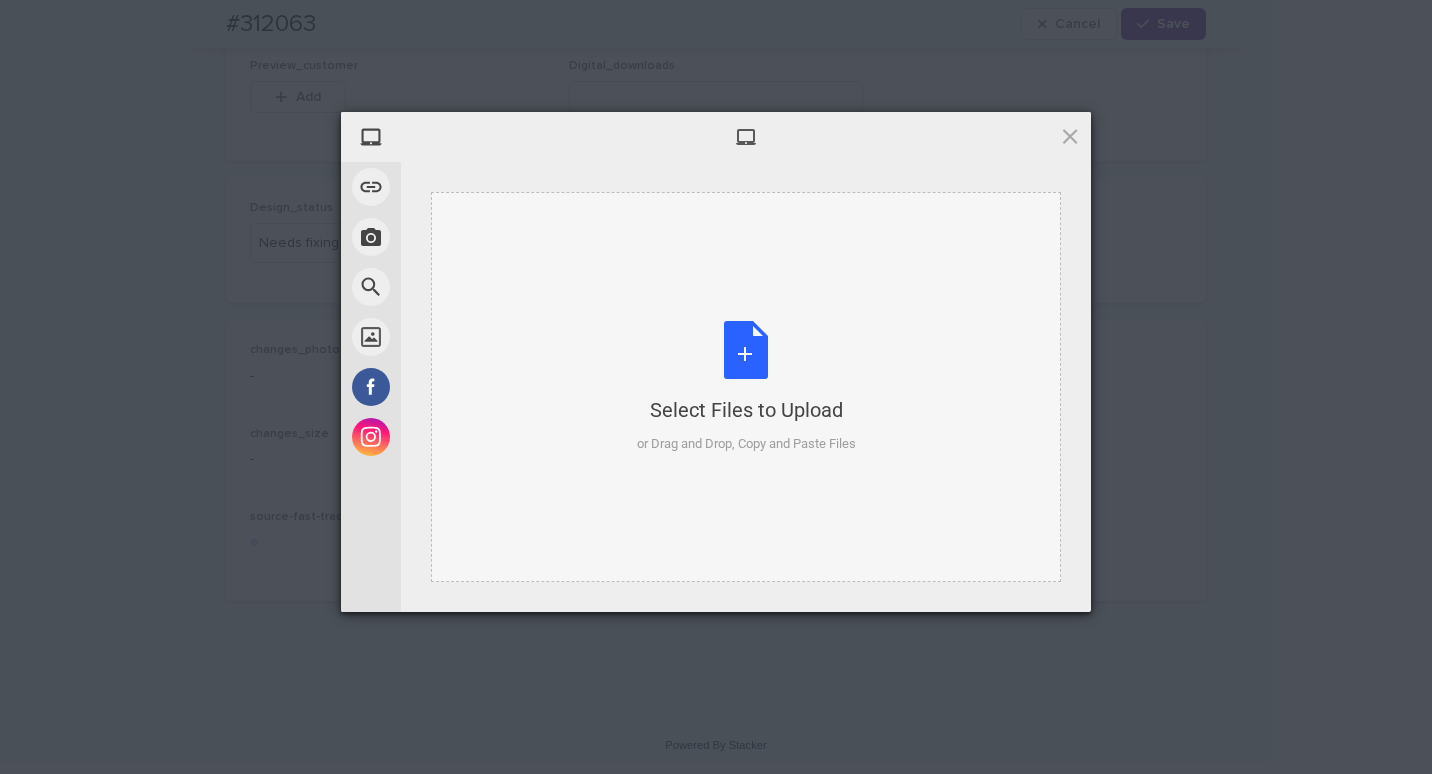 click on "Select Files to Upload
or Drag and Drop, Copy and Paste Files" at bounding box center [746, 387] 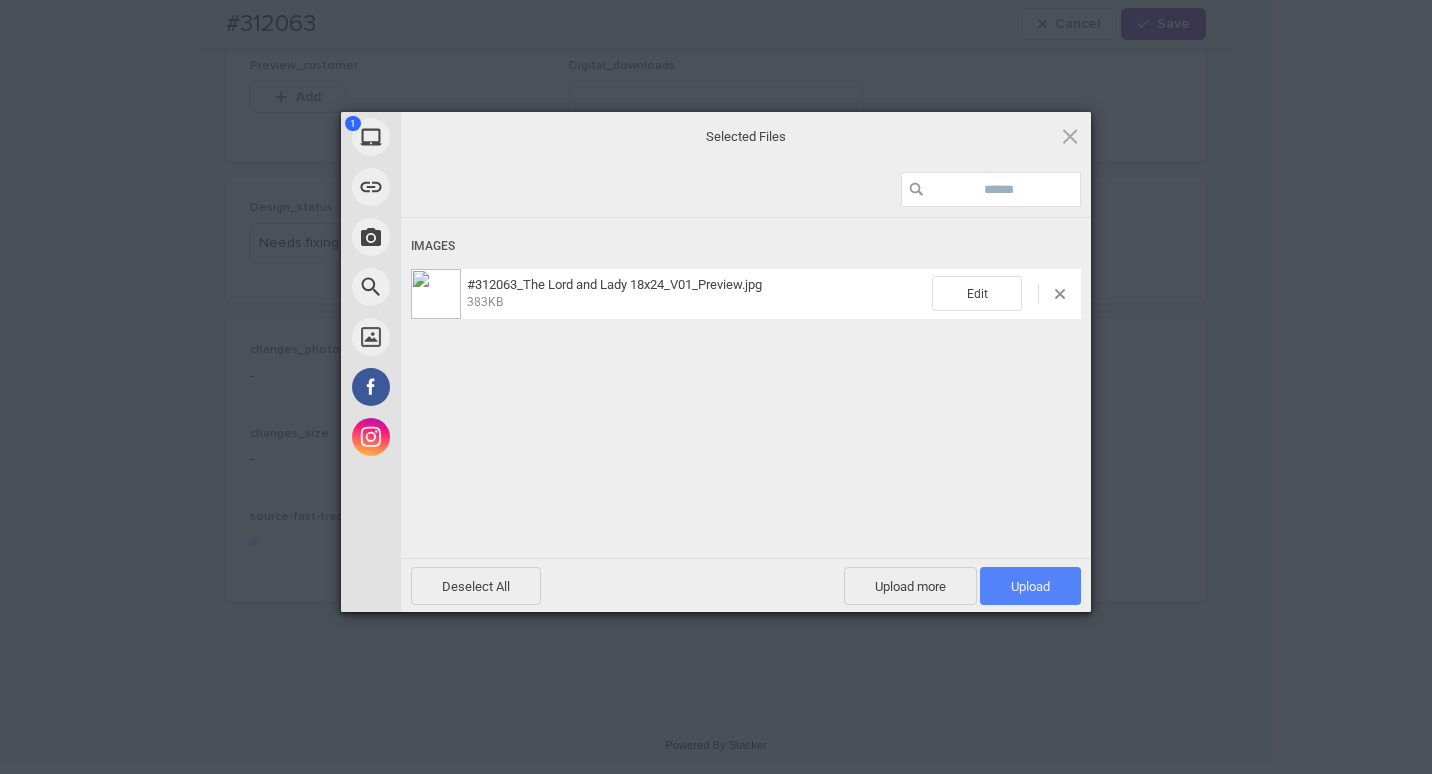 click on "Upload
1" at bounding box center [1030, 586] 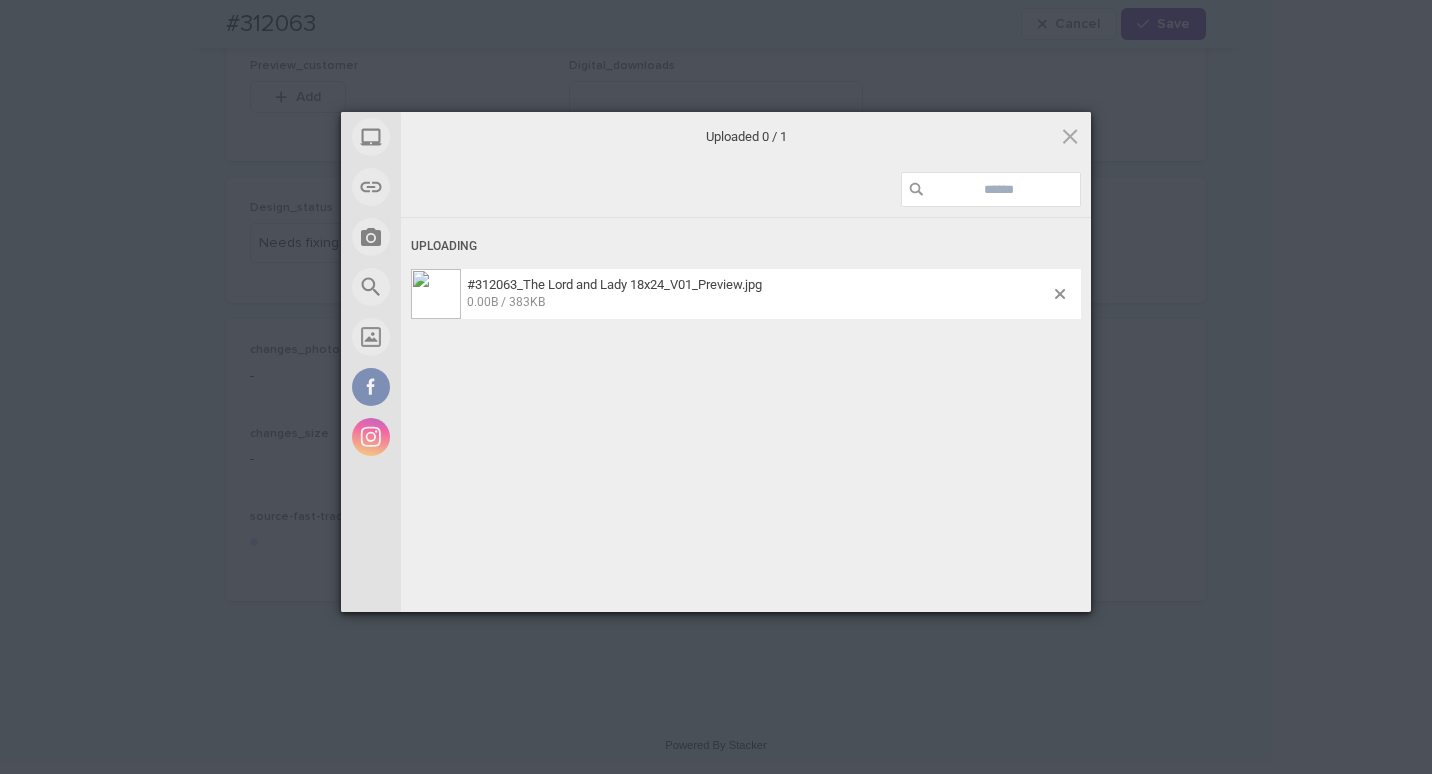 click on "My Device         Link (URL)         Take Photo         Web Search         Unsplash         Facebook         Instagram
Uploaded 0 / 1
Uploading
#312063_The Lord and Lady 18x24_V01_Preview.jpg
0.00B /
383KB
Deselect All
Upload more
Upload
0
Powered by   Filestack" at bounding box center (716, 387) 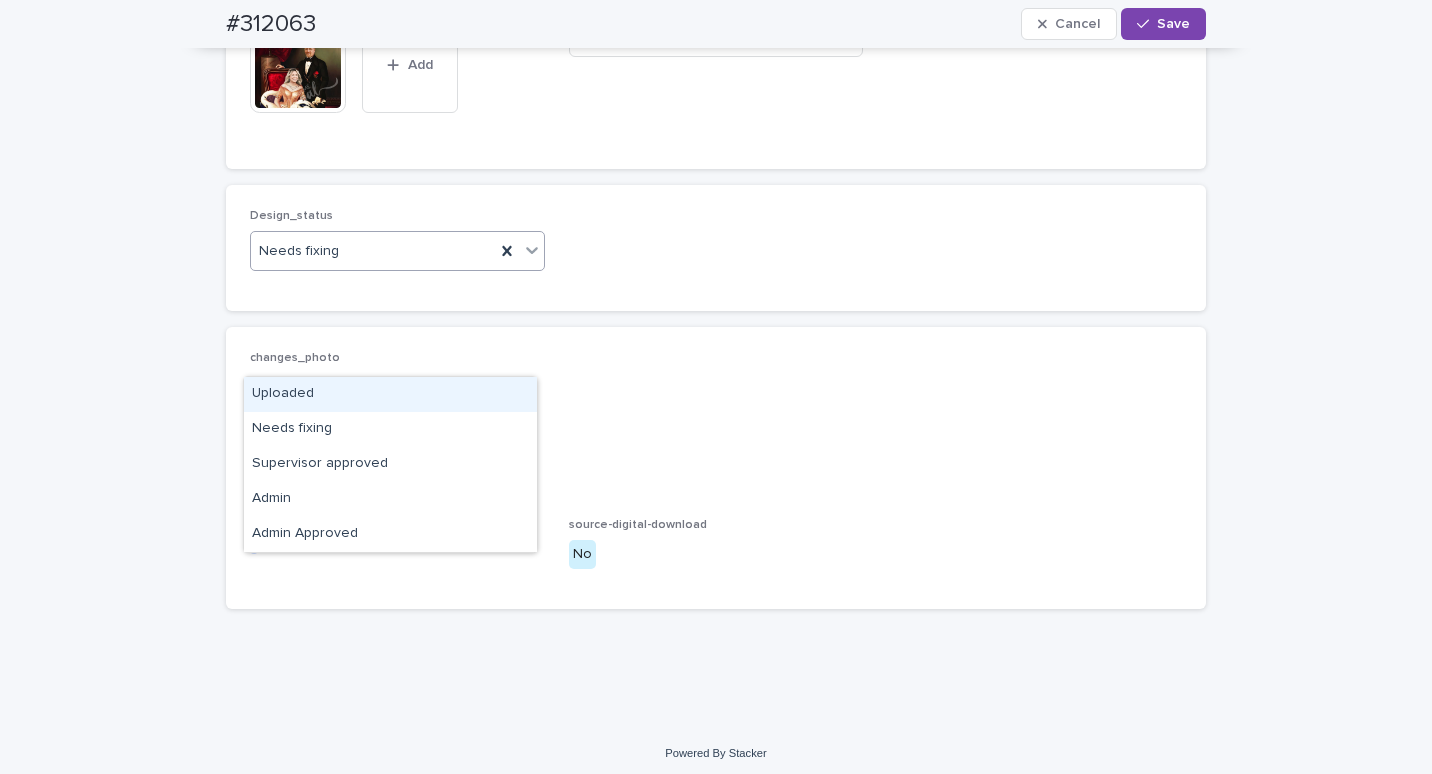 click at bounding box center [342, 251] 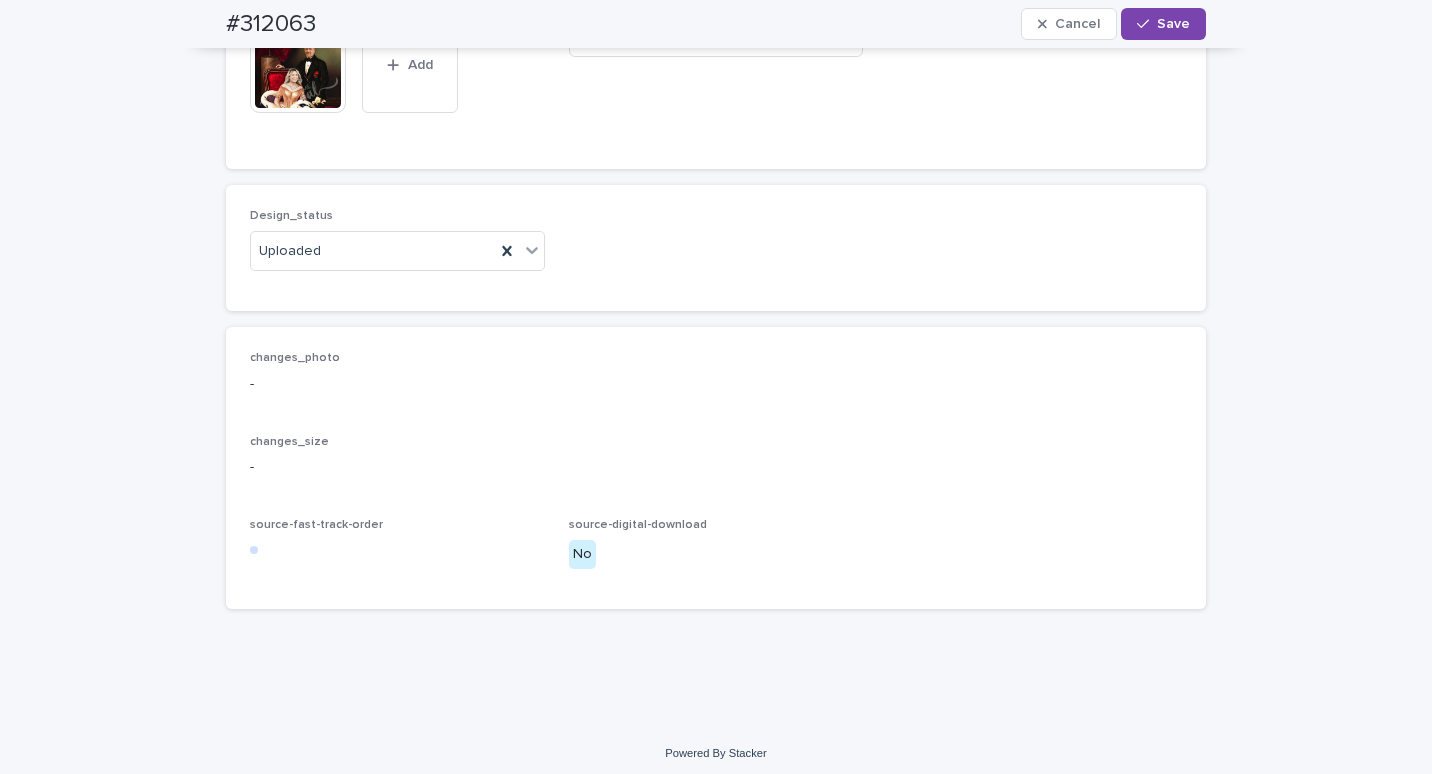 drag, startPoint x: 1187, startPoint y: 19, endPoint x: 1168, endPoint y: 63, distance: 47.92703 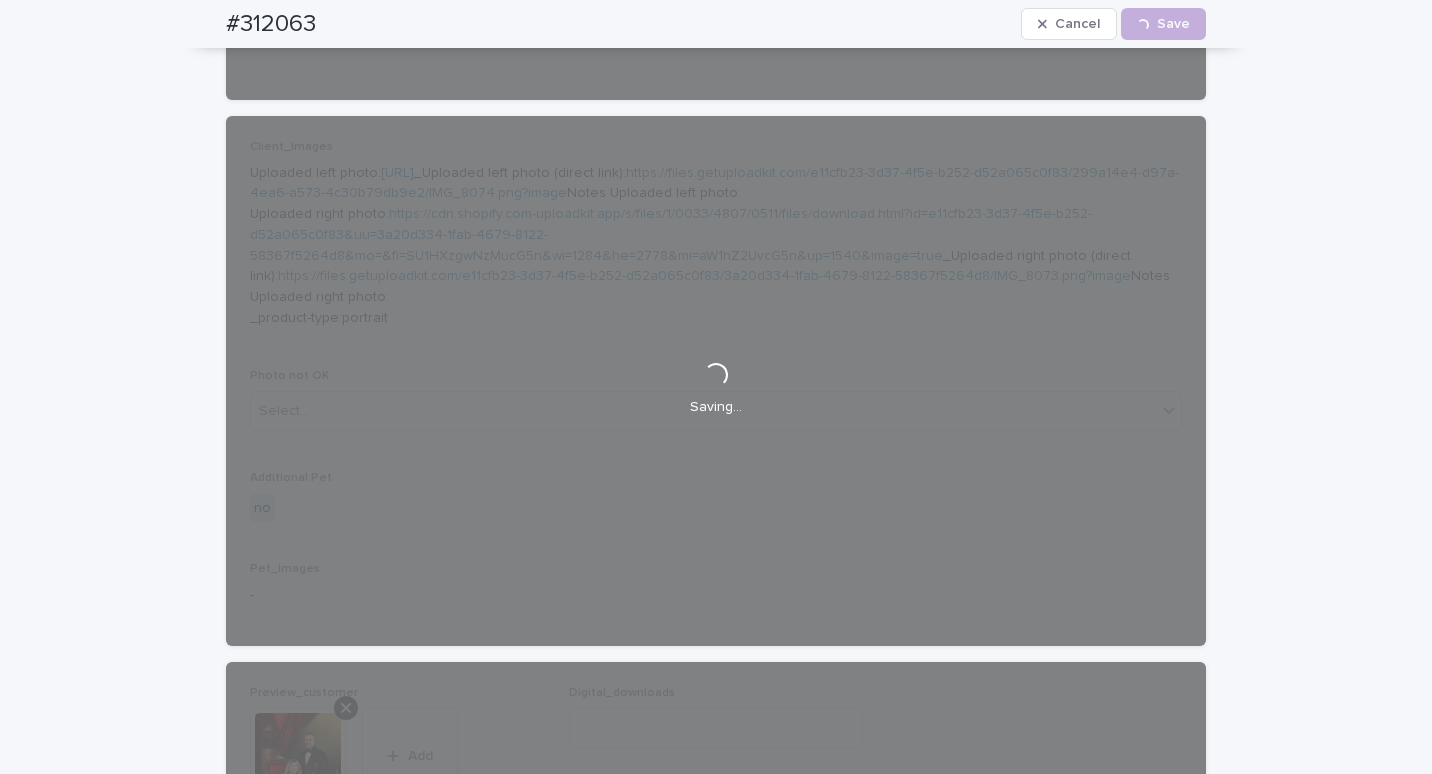 scroll, scrollTop: 564, scrollLeft: 0, axis: vertical 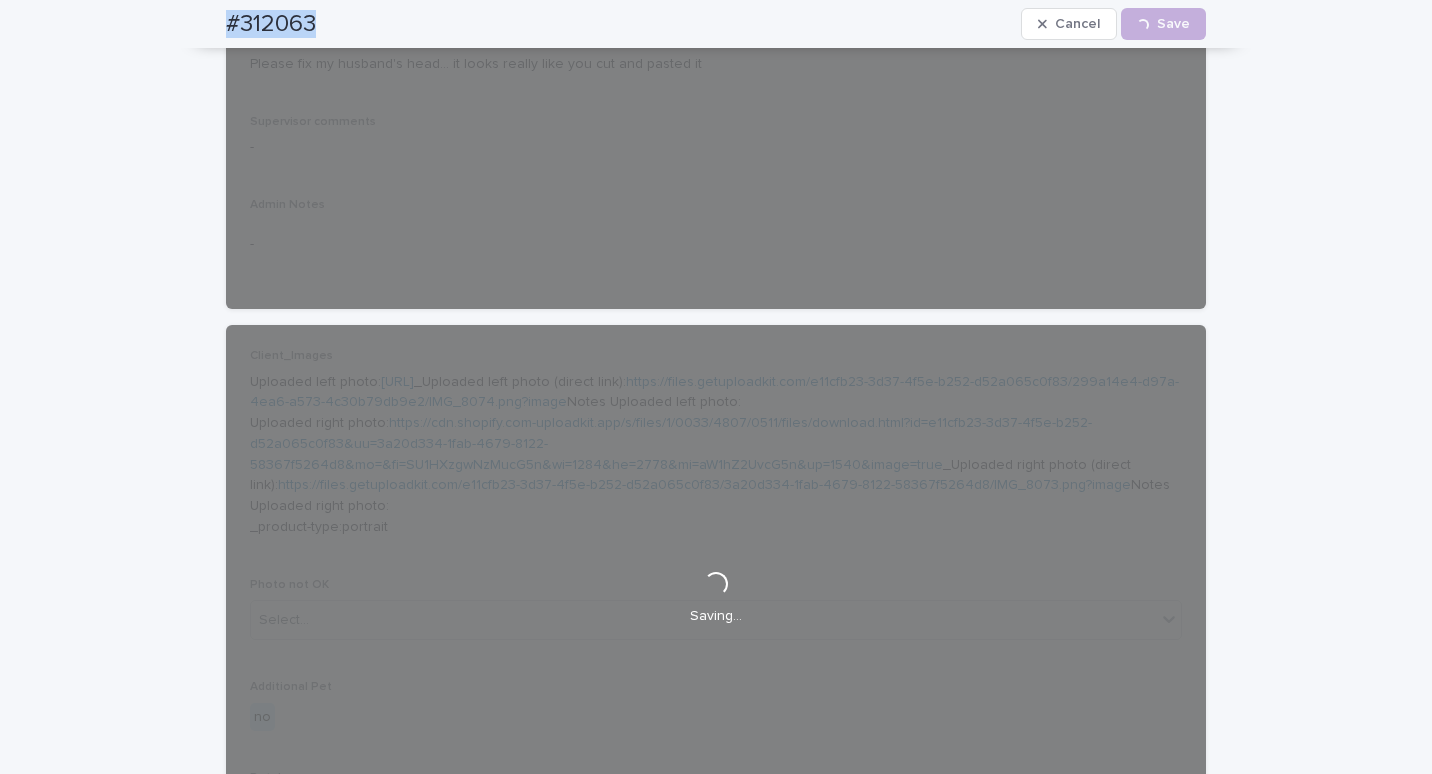 drag, startPoint x: 327, startPoint y: 27, endPoint x: 211, endPoint y: 24, distance: 116.03879 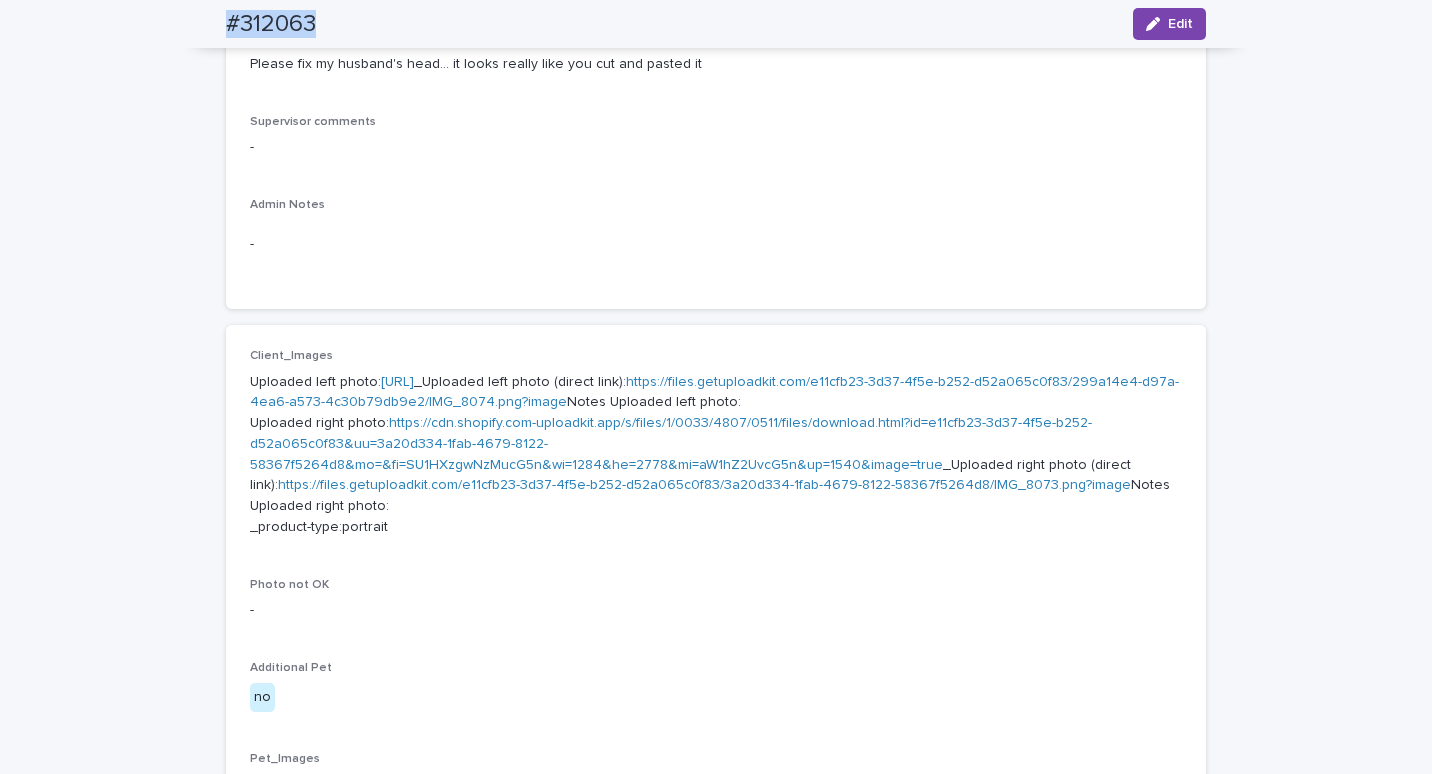 scroll, scrollTop: 539, scrollLeft: 0, axis: vertical 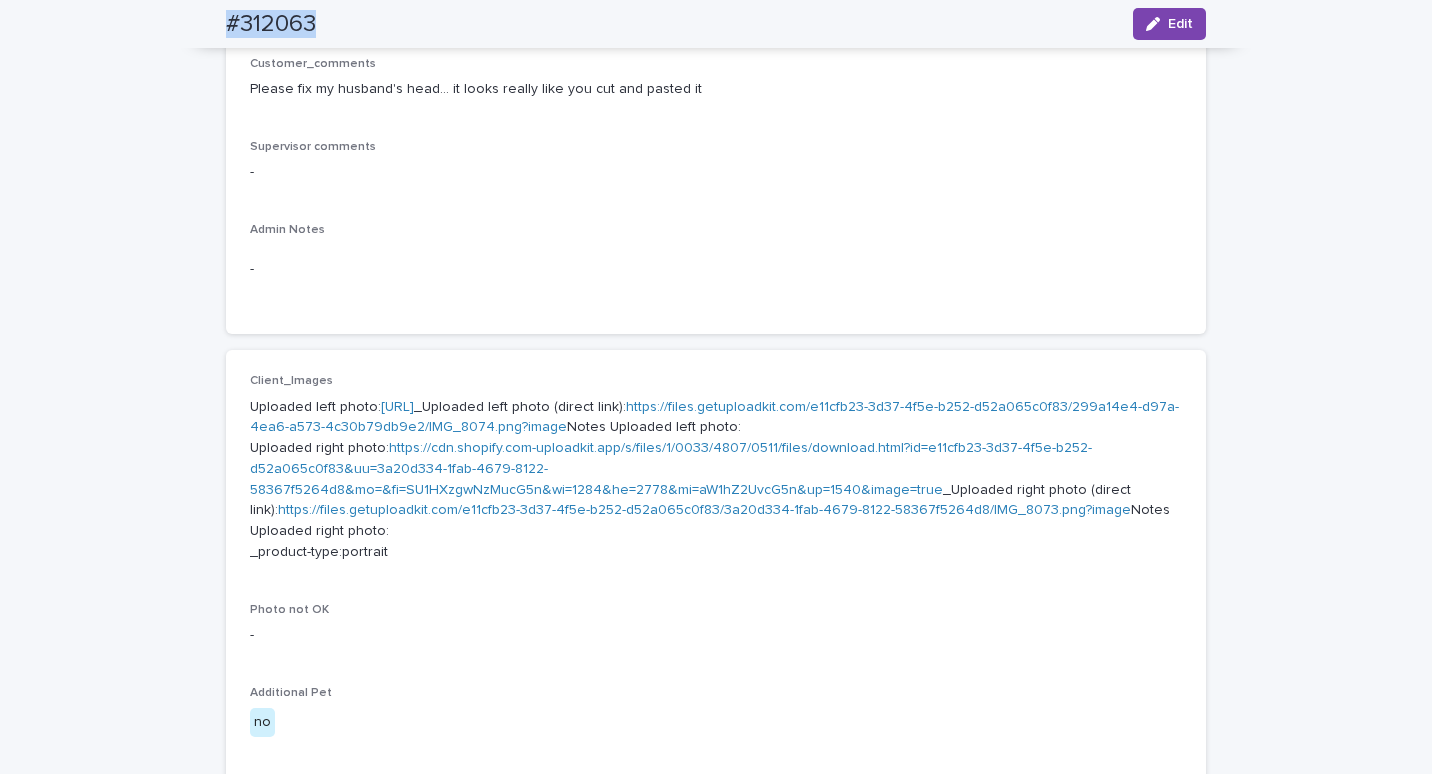 copy on "#312063" 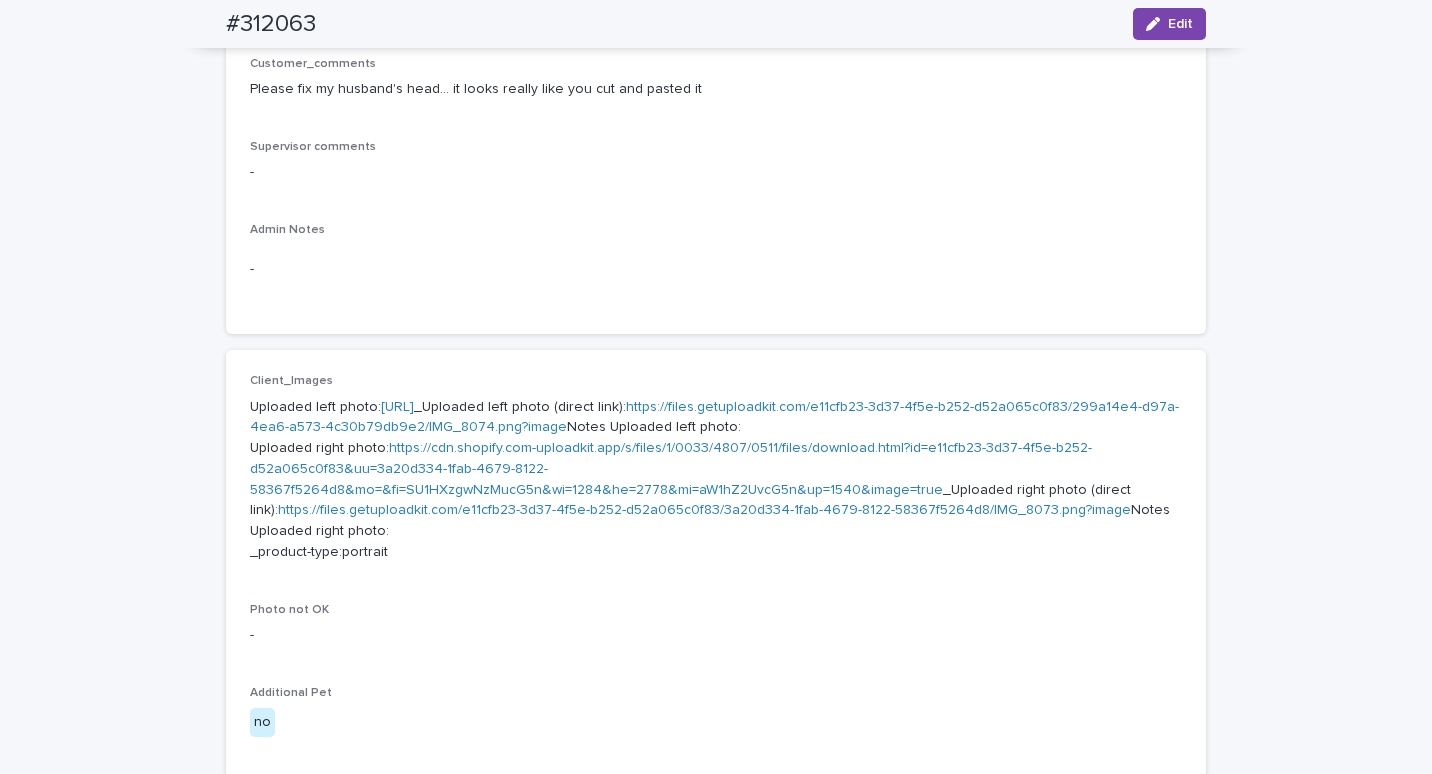 click on "Admin Notes -" at bounding box center (716, 266) 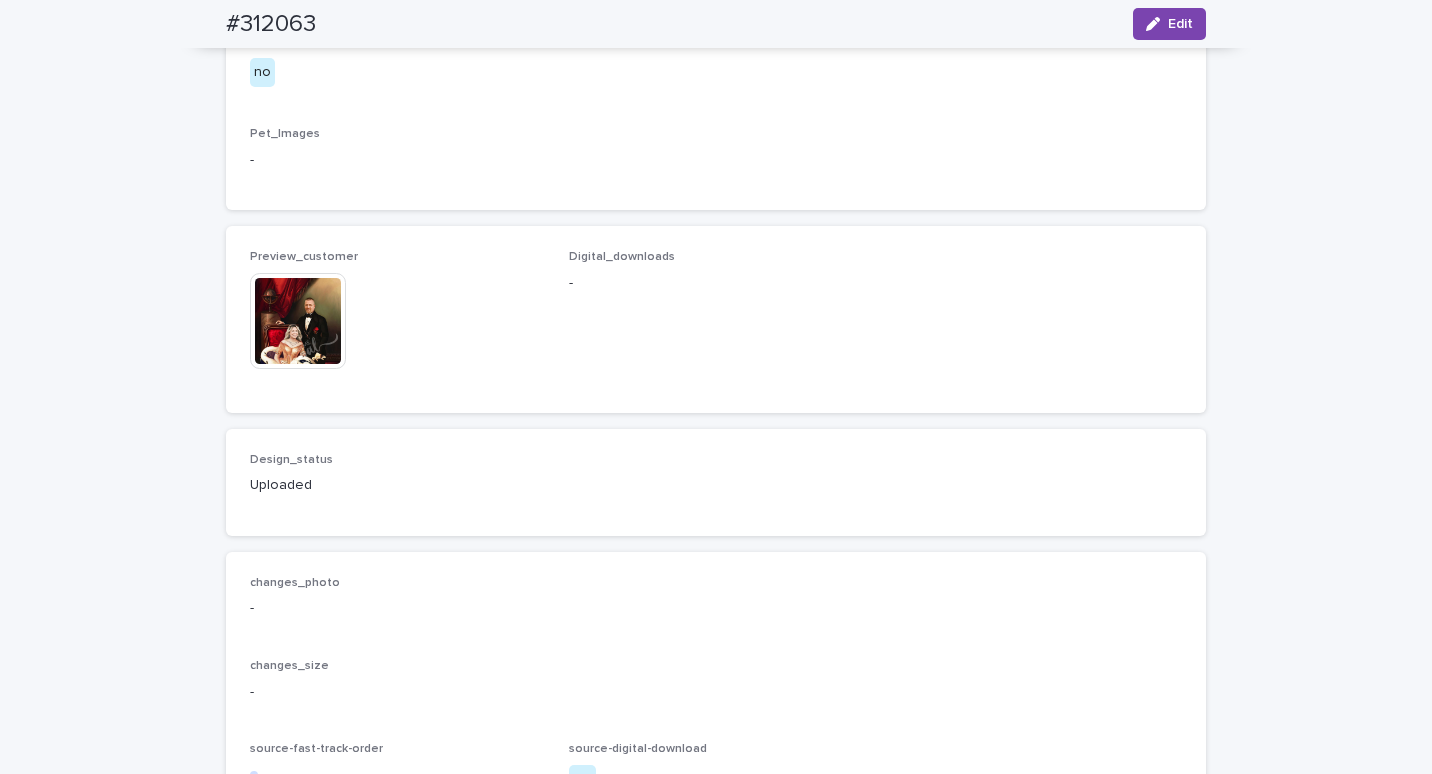 scroll, scrollTop: 1439, scrollLeft: 0, axis: vertical 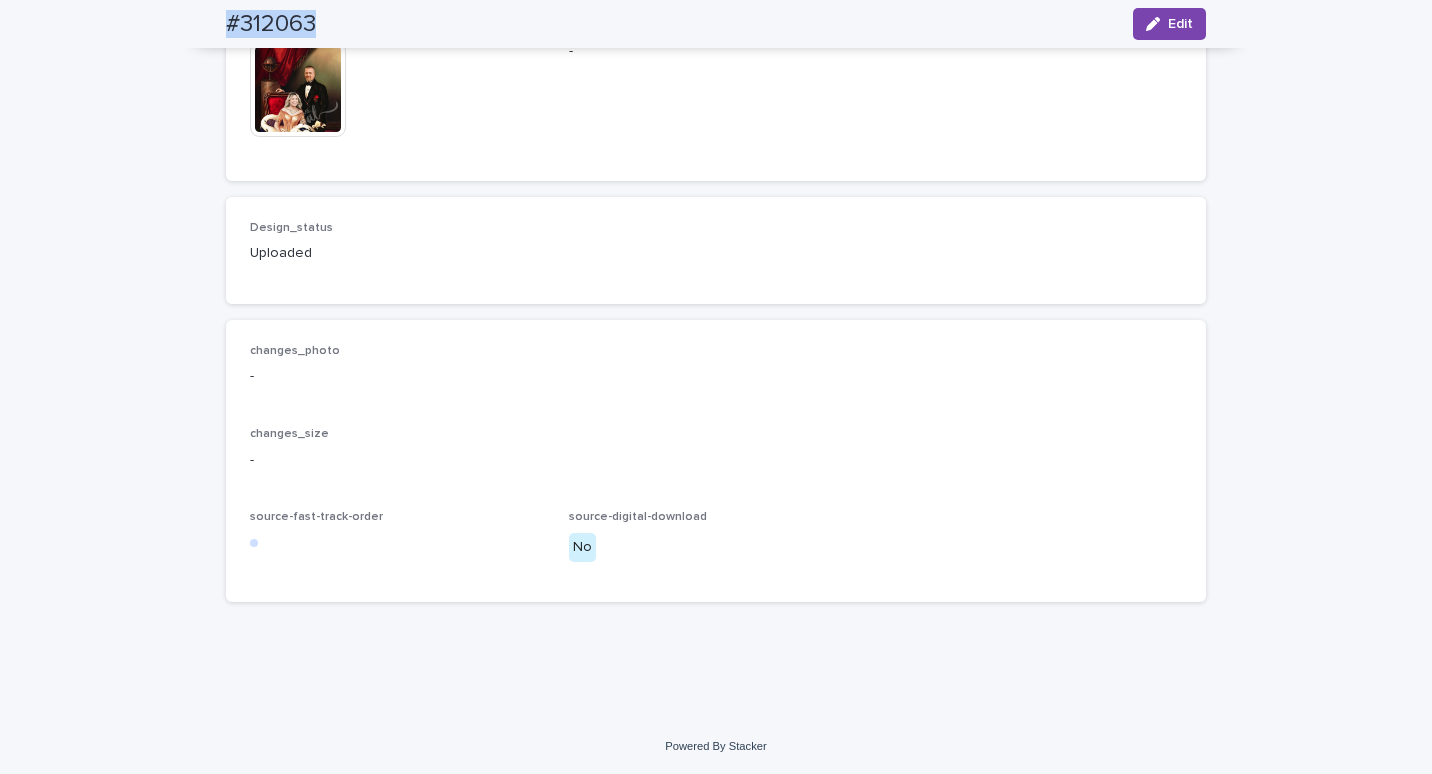 drag, startPoint x: 324, startPoint y: 15, endPoint x: 253, endPoint y: 14, distance: 71.00704 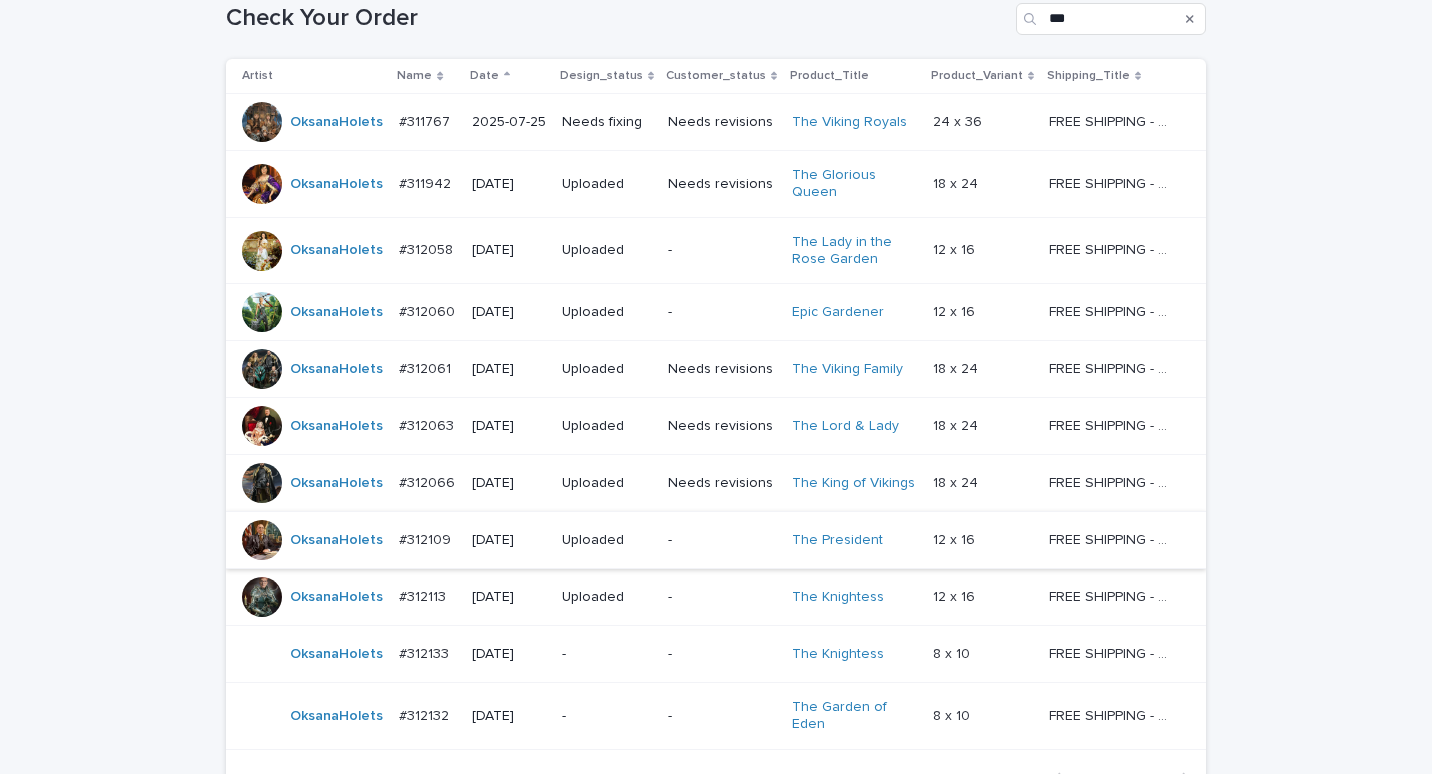 scroll, scrollTop: 264, scrollLeft: 0, axis: vertical 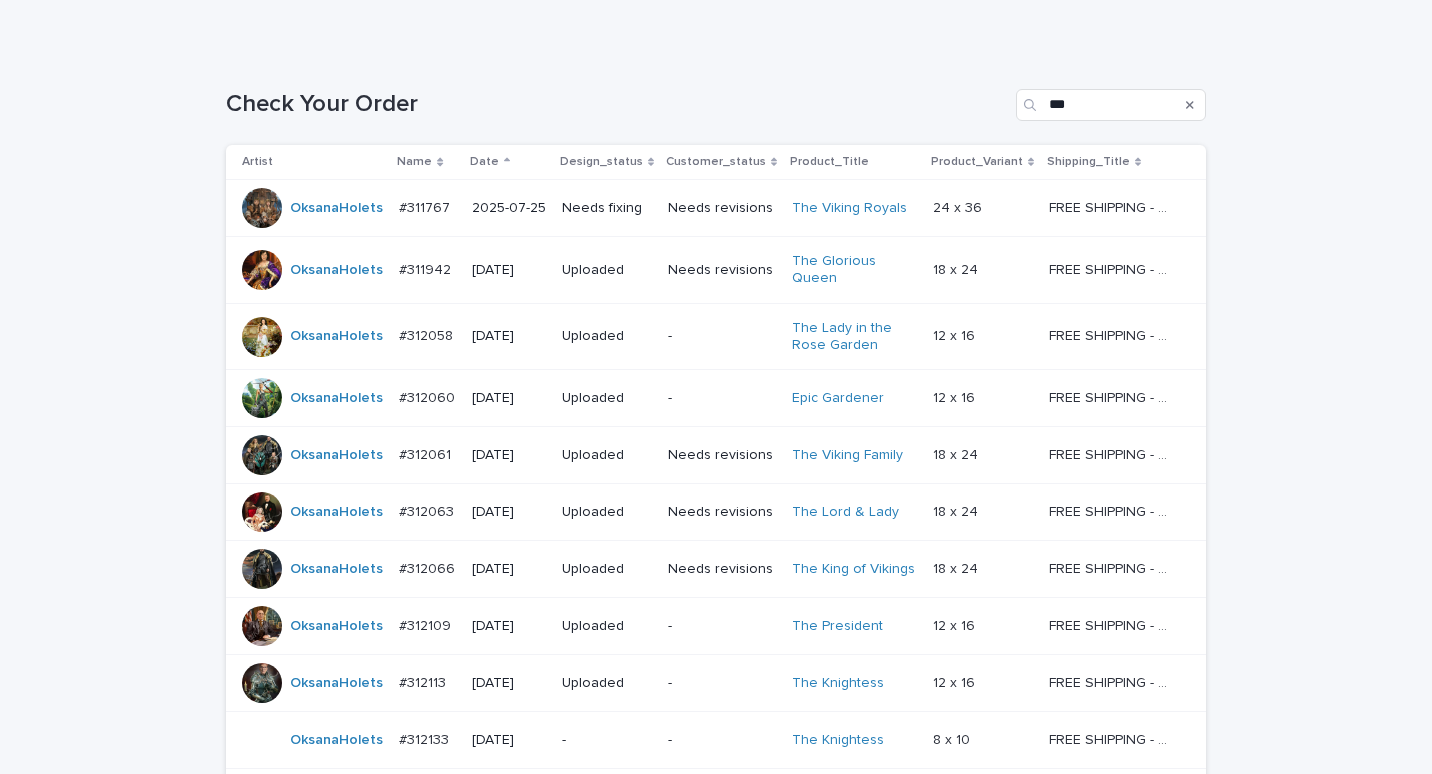 click on "#311767" at bounding box center (426, 206) 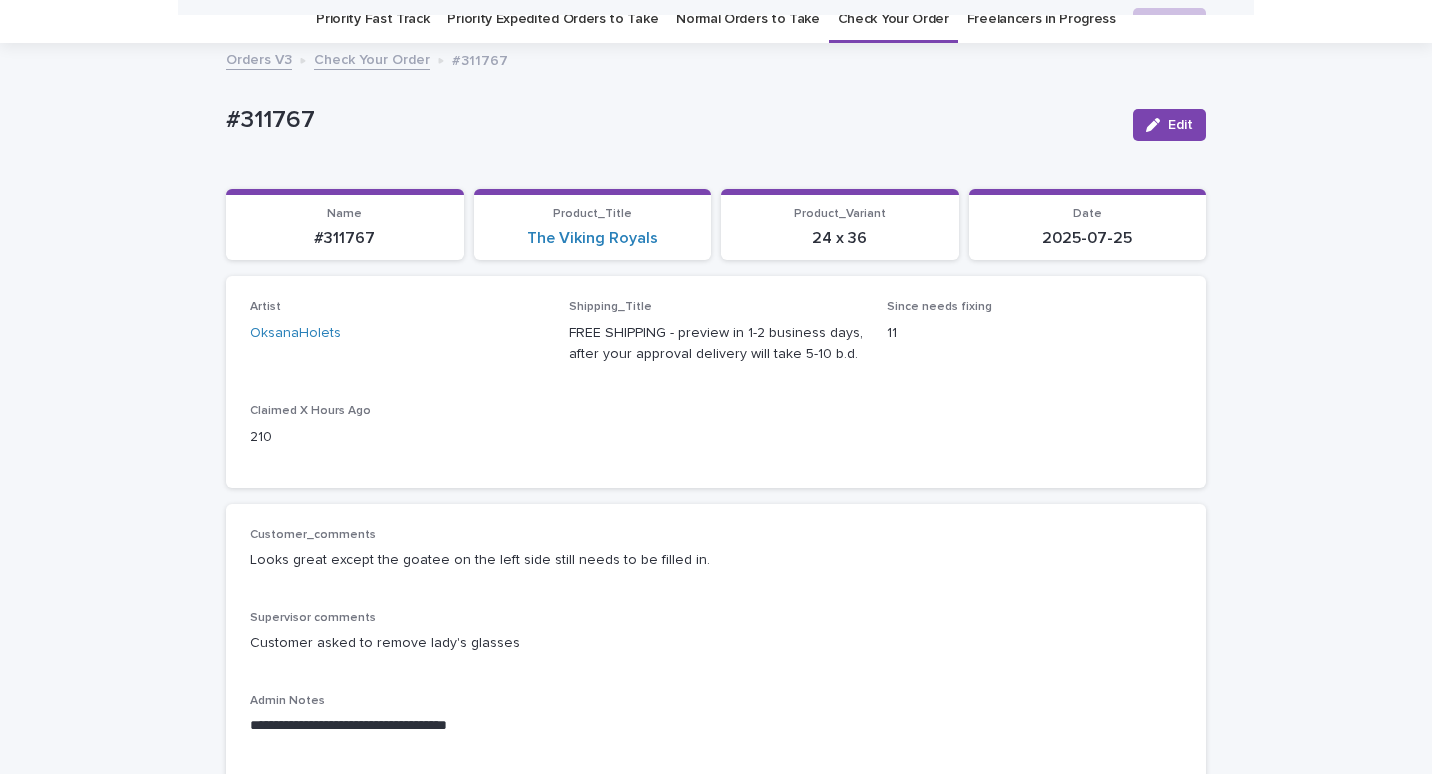 scroll, scrollTop: 64, scrollLeft: 0, axis: vertical 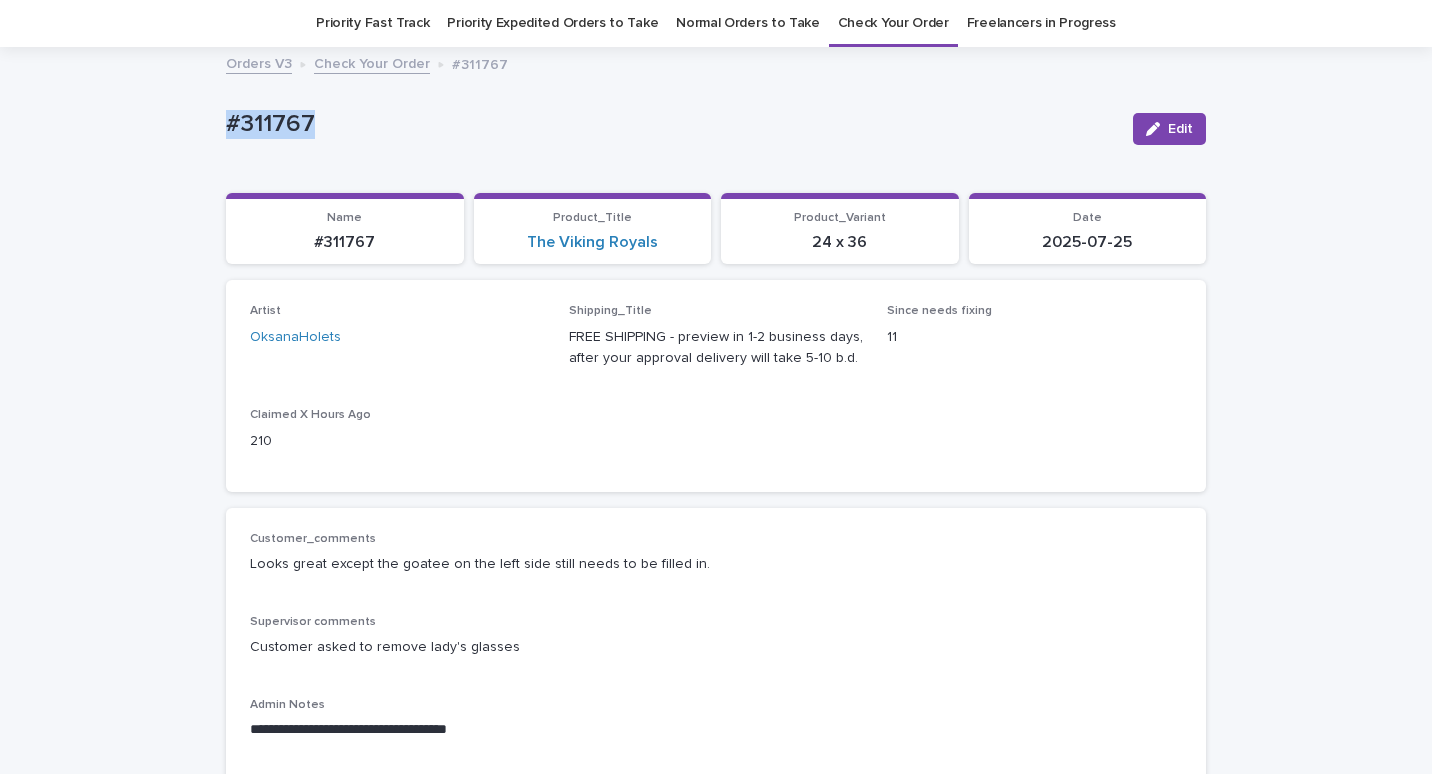 drag, startPoint x: 229, startPoint y: 110, endPoint x: 243, endPoint y: 119, distance: 16.643316 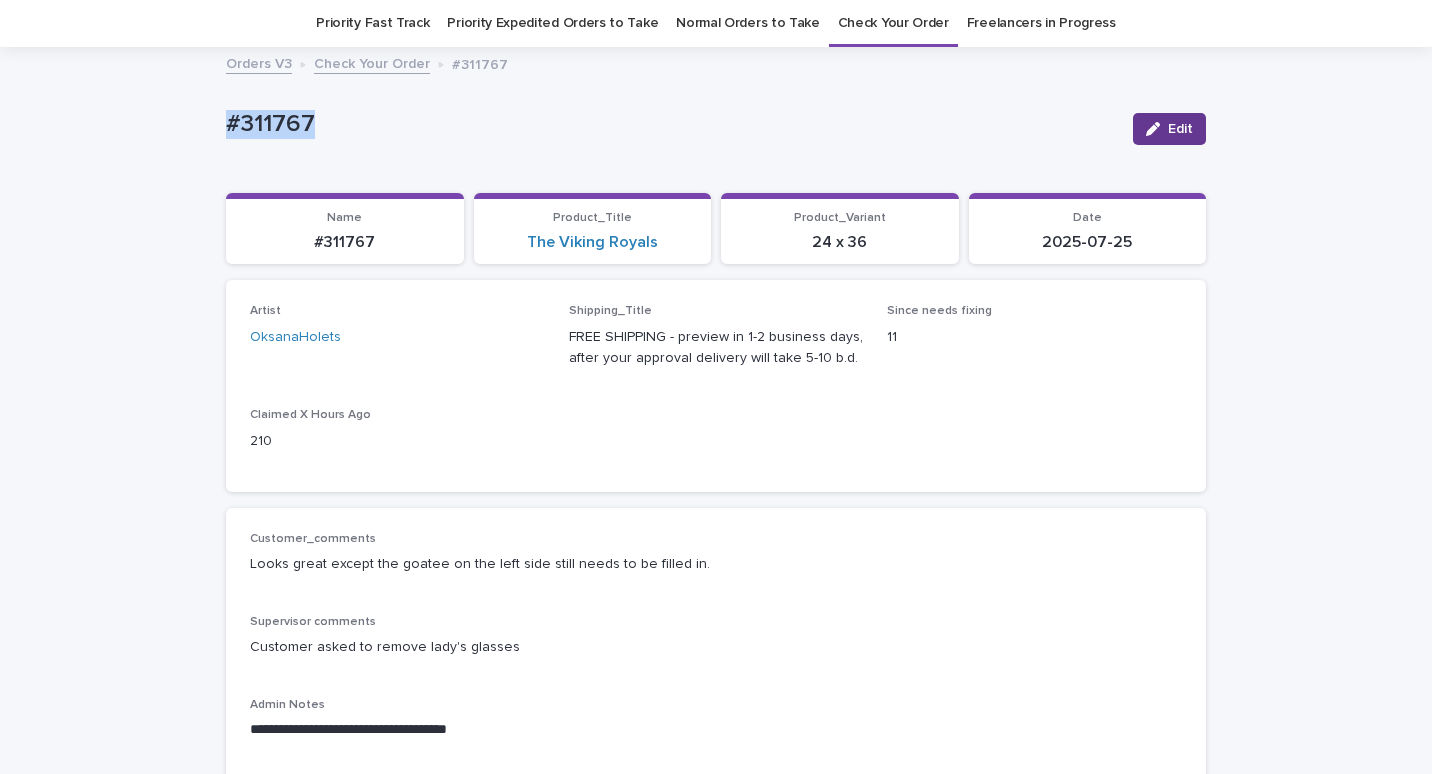 click on "Edit" at bounding box center [1180, 129] 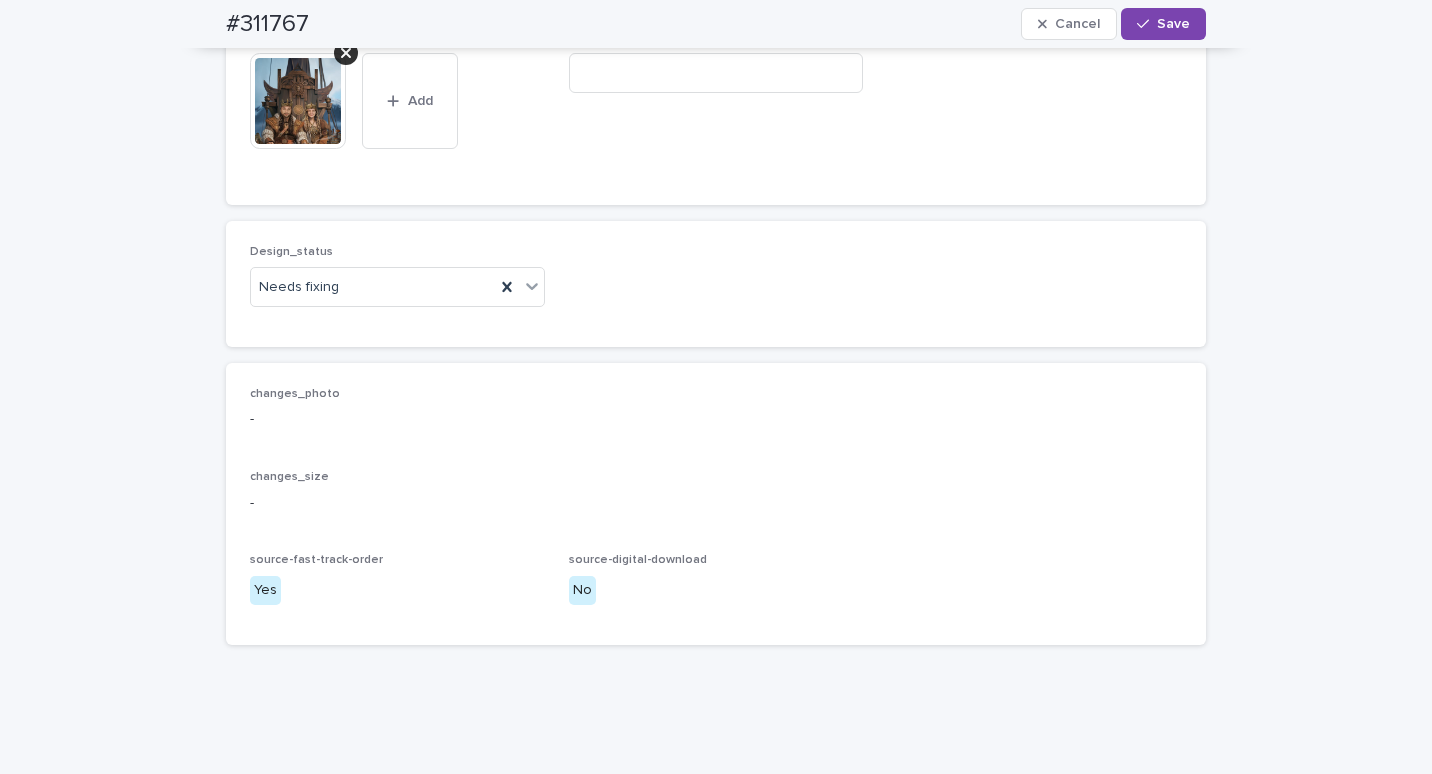 scroll, scrollTop: 1464, scrollLeft: 0, axis: vertical 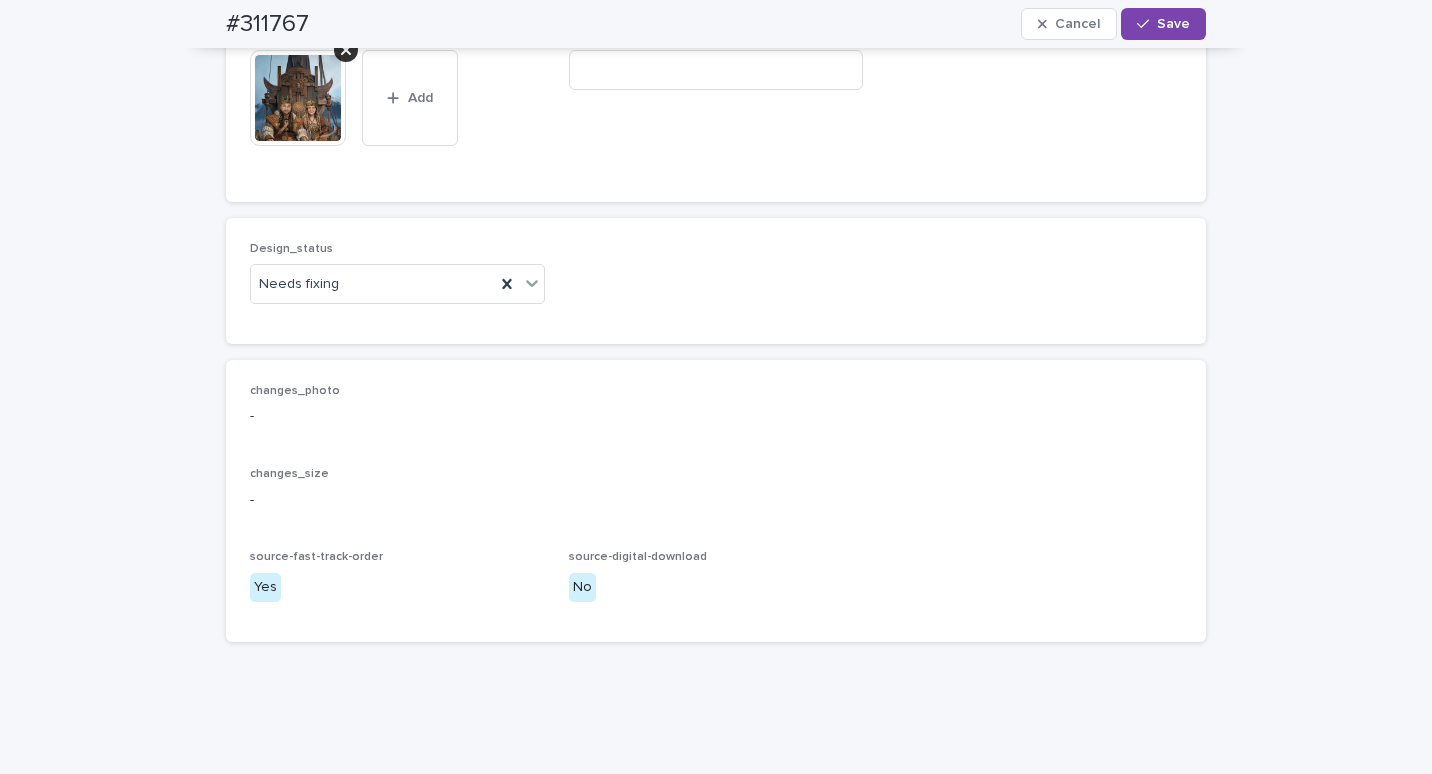 click 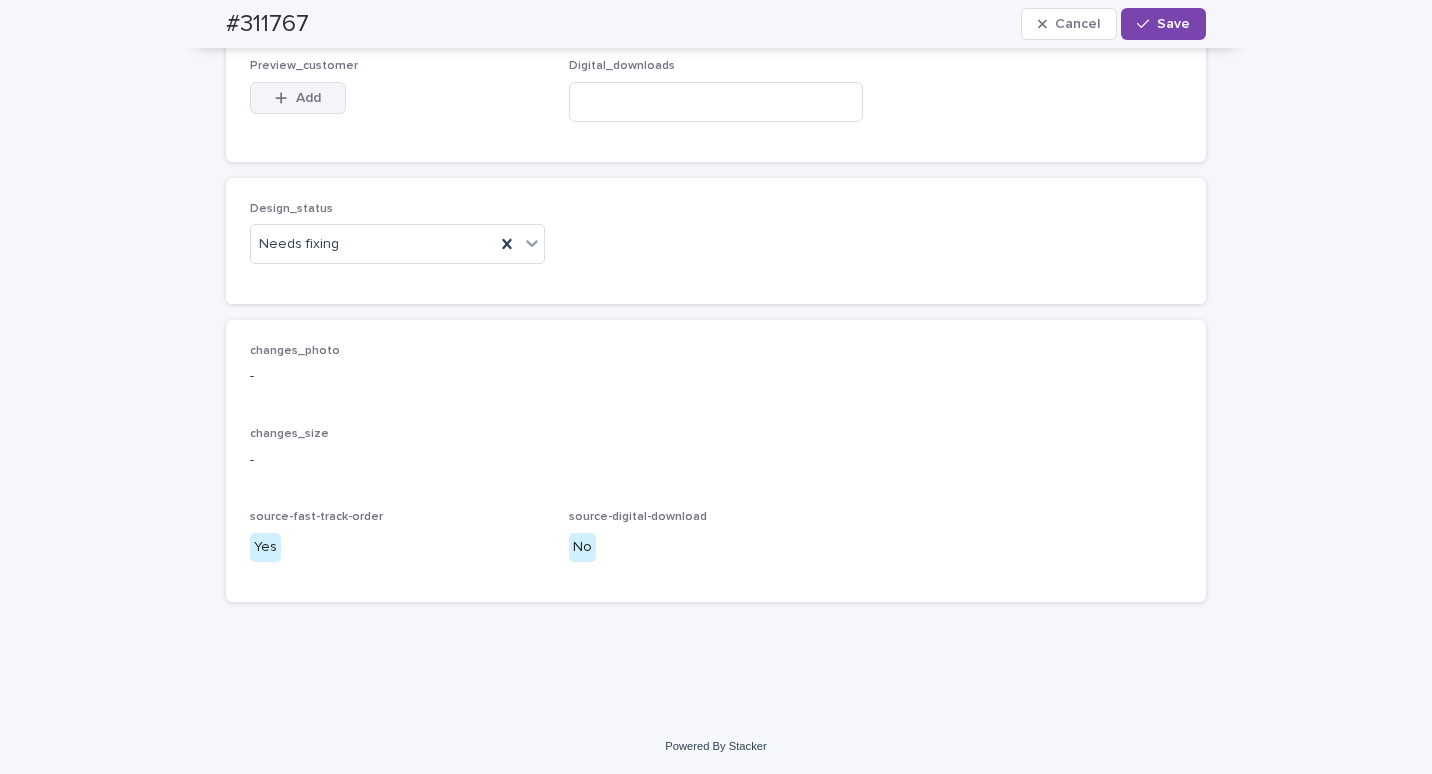 click on "Add" at bounding box center (308, 98) 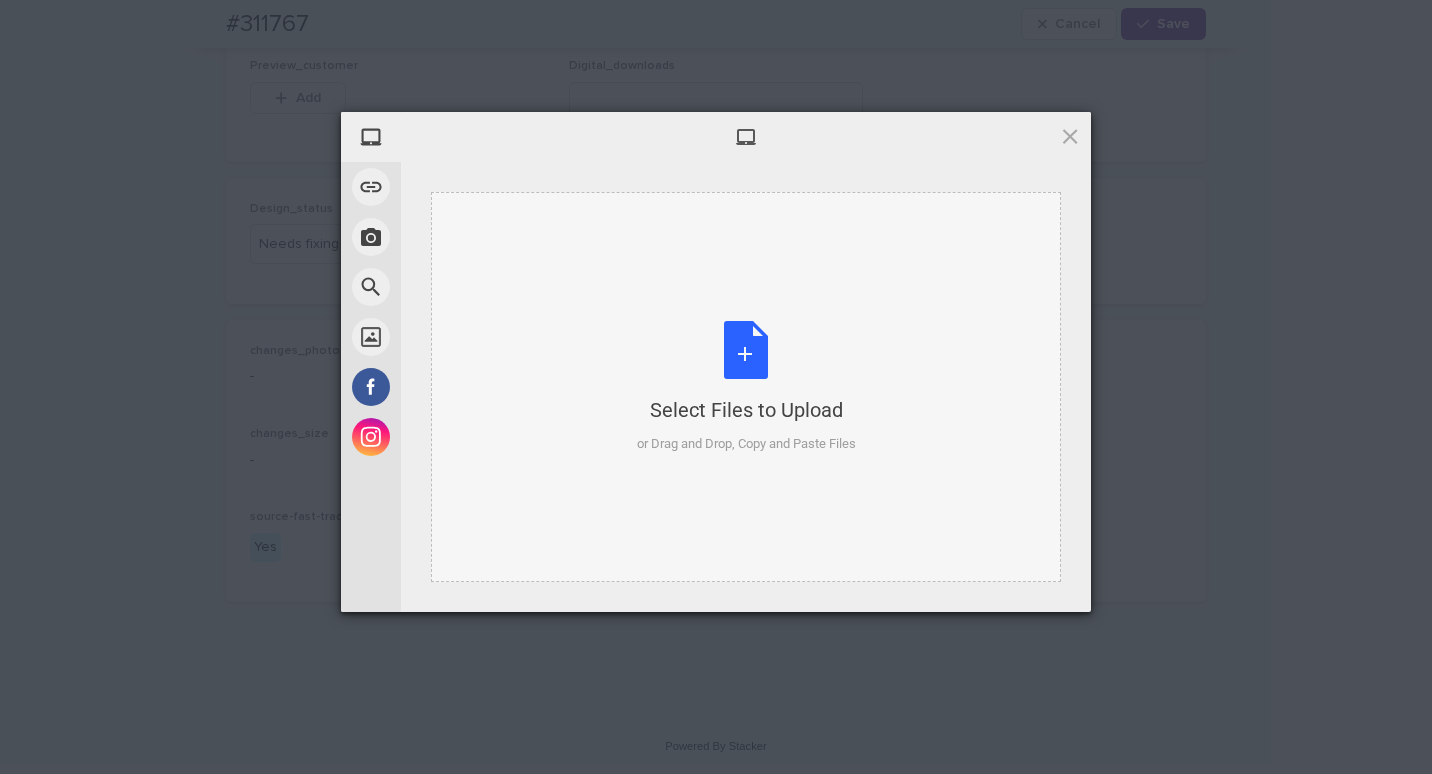 click on "Select Files to Upload
or Drag and Drop, Copy and Paste Files" at bounding box center (746, 387) 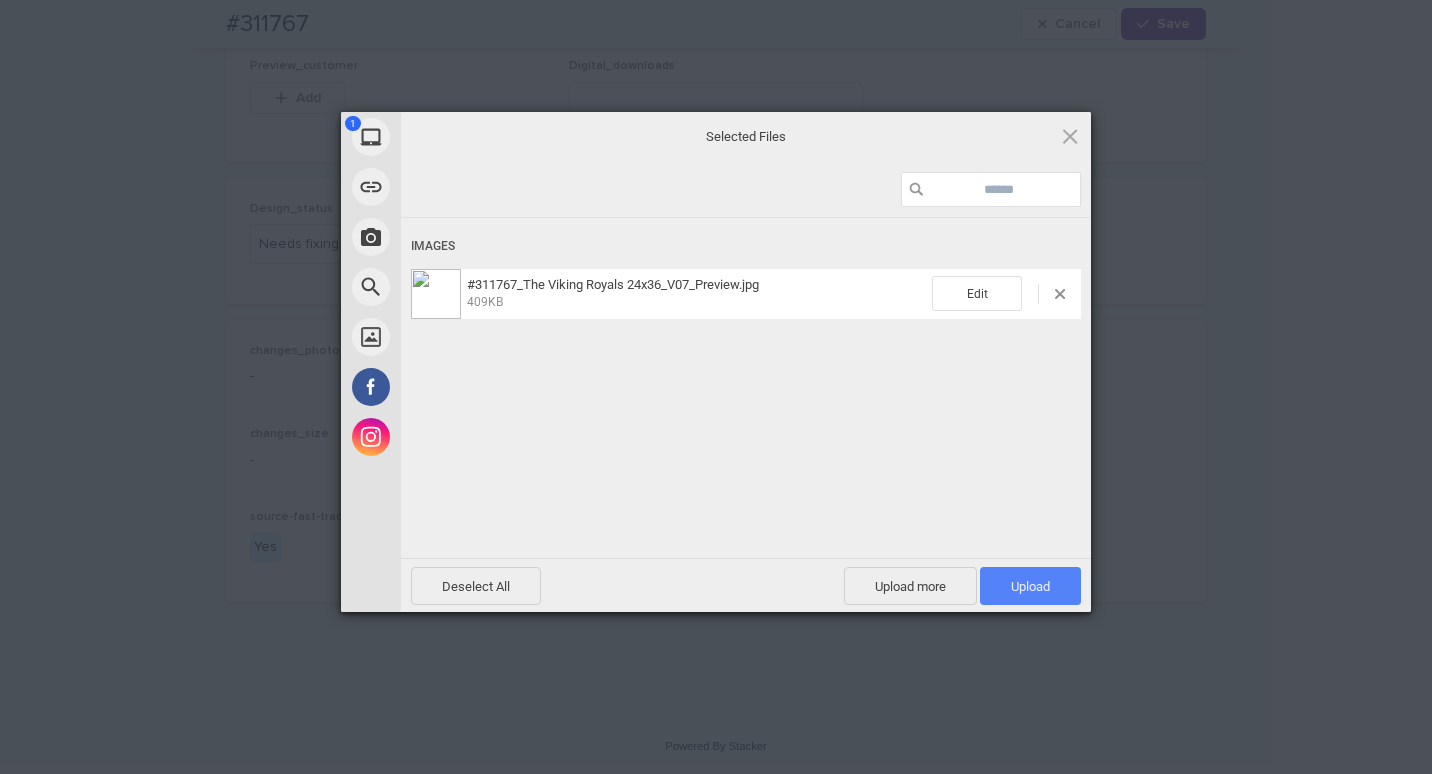 click on "Upload
1" at bounding box center (1030, 586) 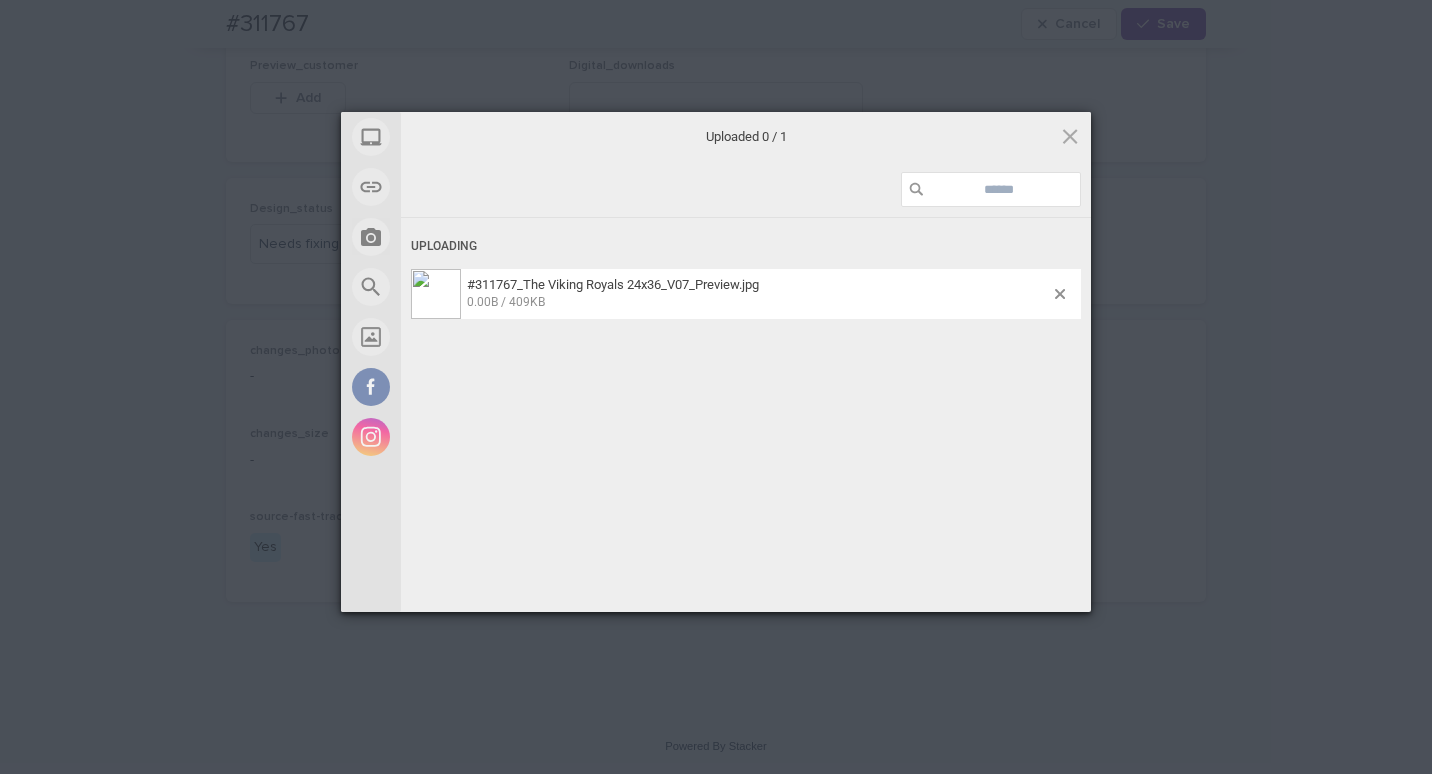 click on "My Device         Link (URL)         Take Photo         Web Search         Unsplash         Facebook         Instagram
Uploaded 0 / 1
Uploading
#311767_The Viking Royals 24x36_V07_Preview.jpg
0.00B /
409KB
Deselect All
Upload more
Upload
0
Powered by   Filestack" at bounding box center [716, 387] 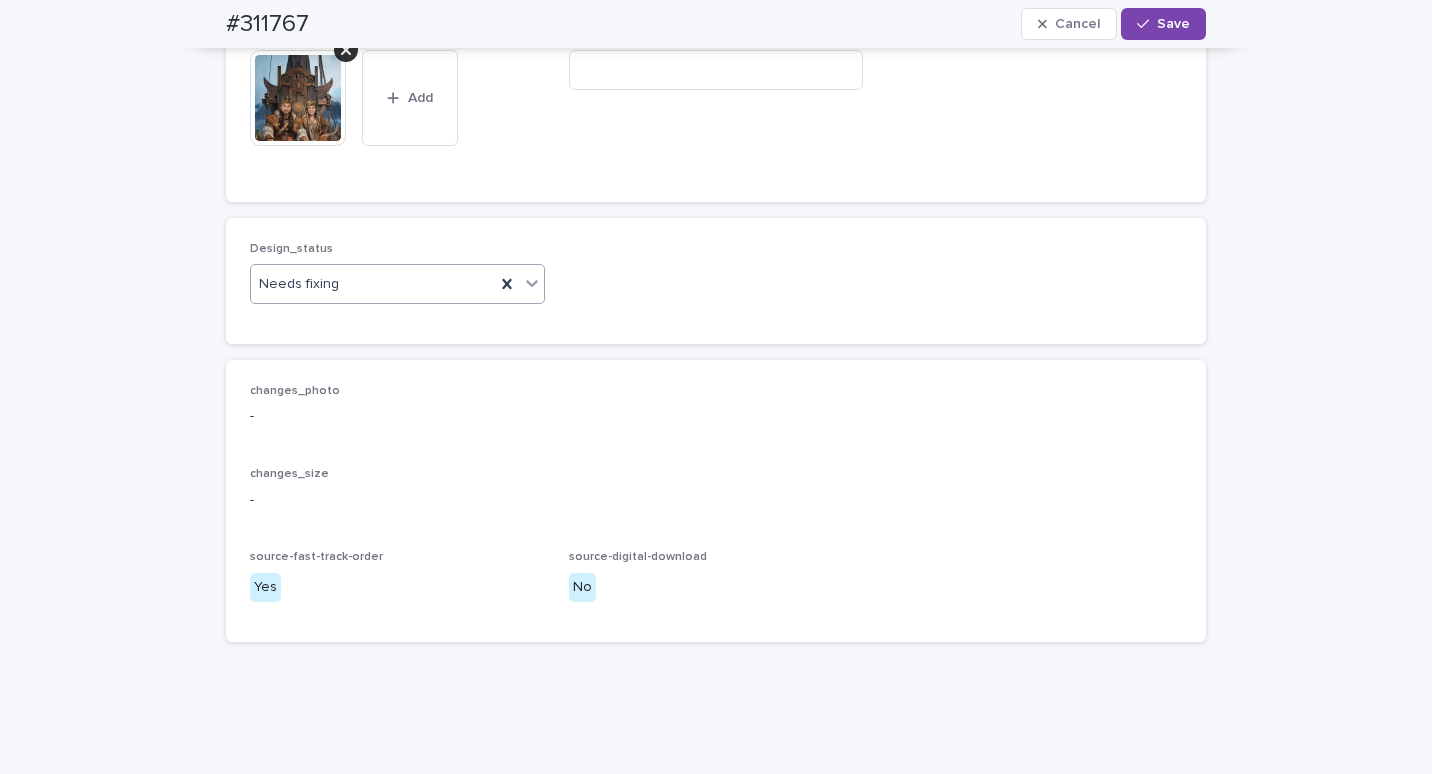 click on "Needs fixing" at bounding box center [373, 284] 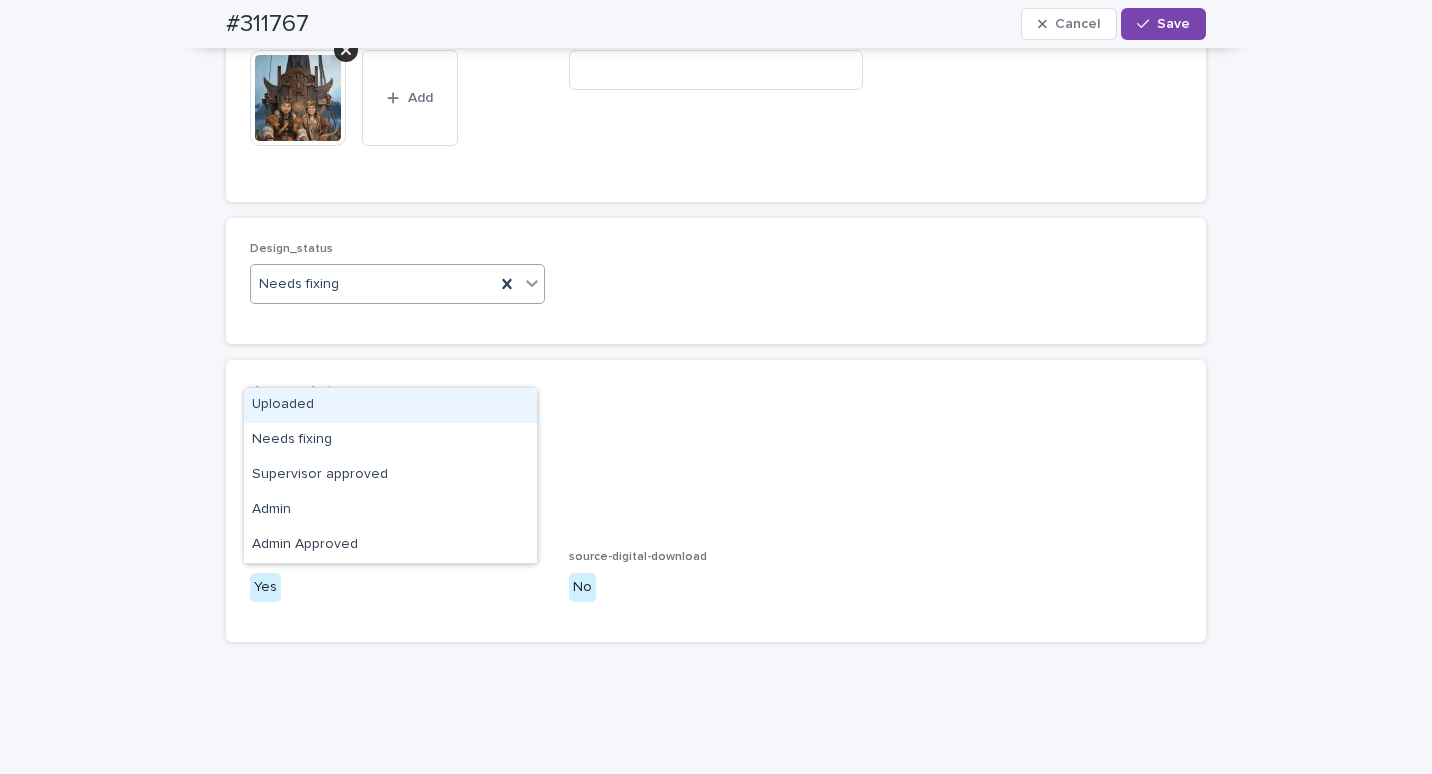 click on "Uploaded" at bounding box center [390, 405] 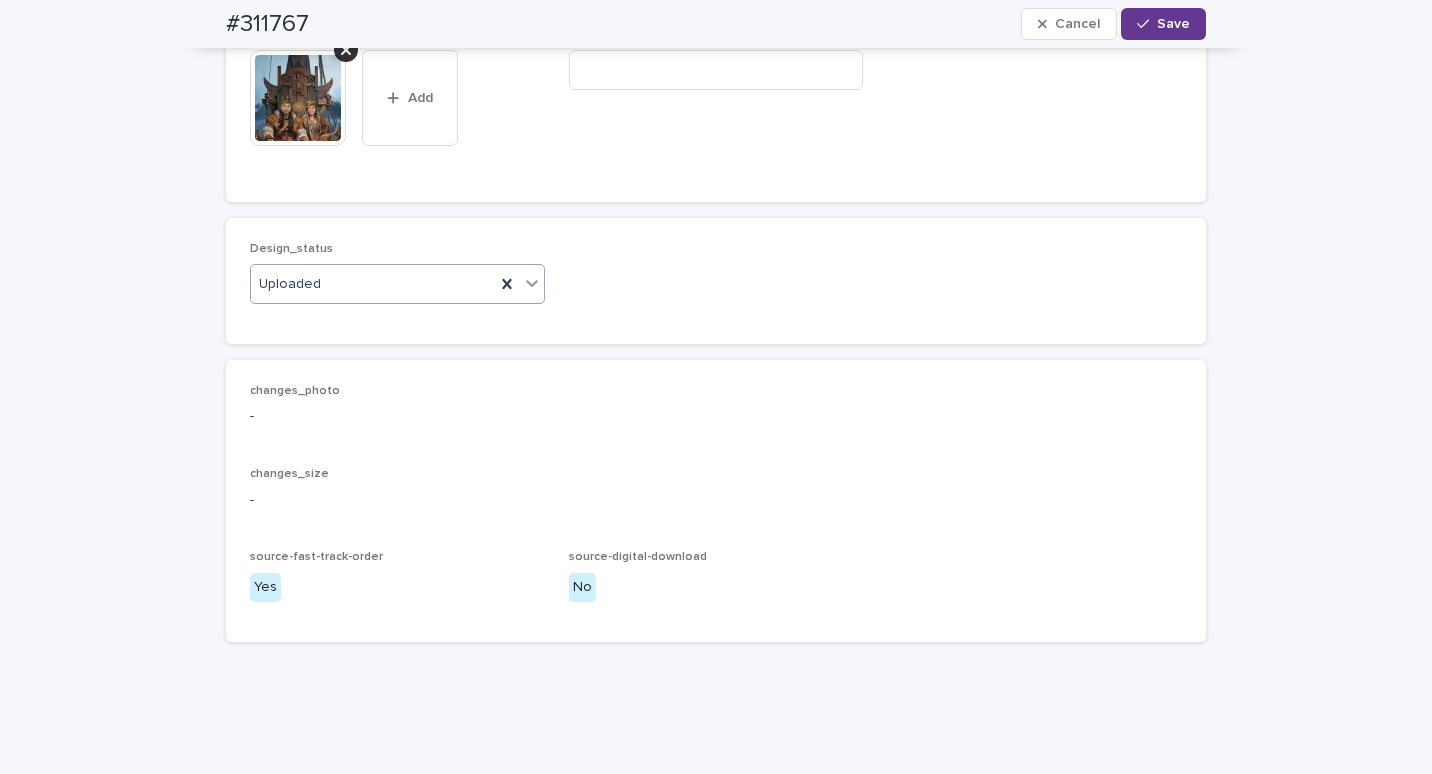 click on "Save" at bounding box center [1173, 24] 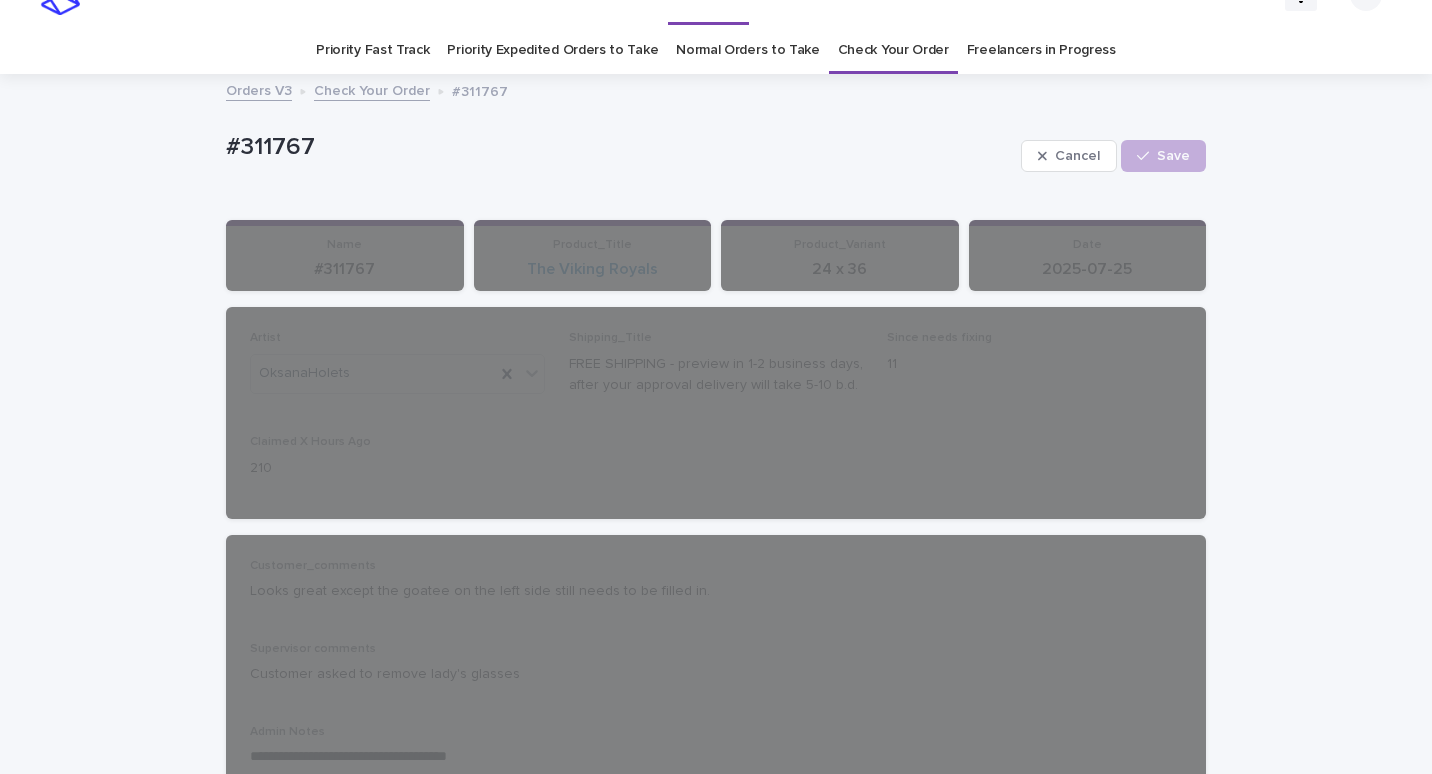 scroll, scrollTop: 0, scrollLeft: 0, axis: both 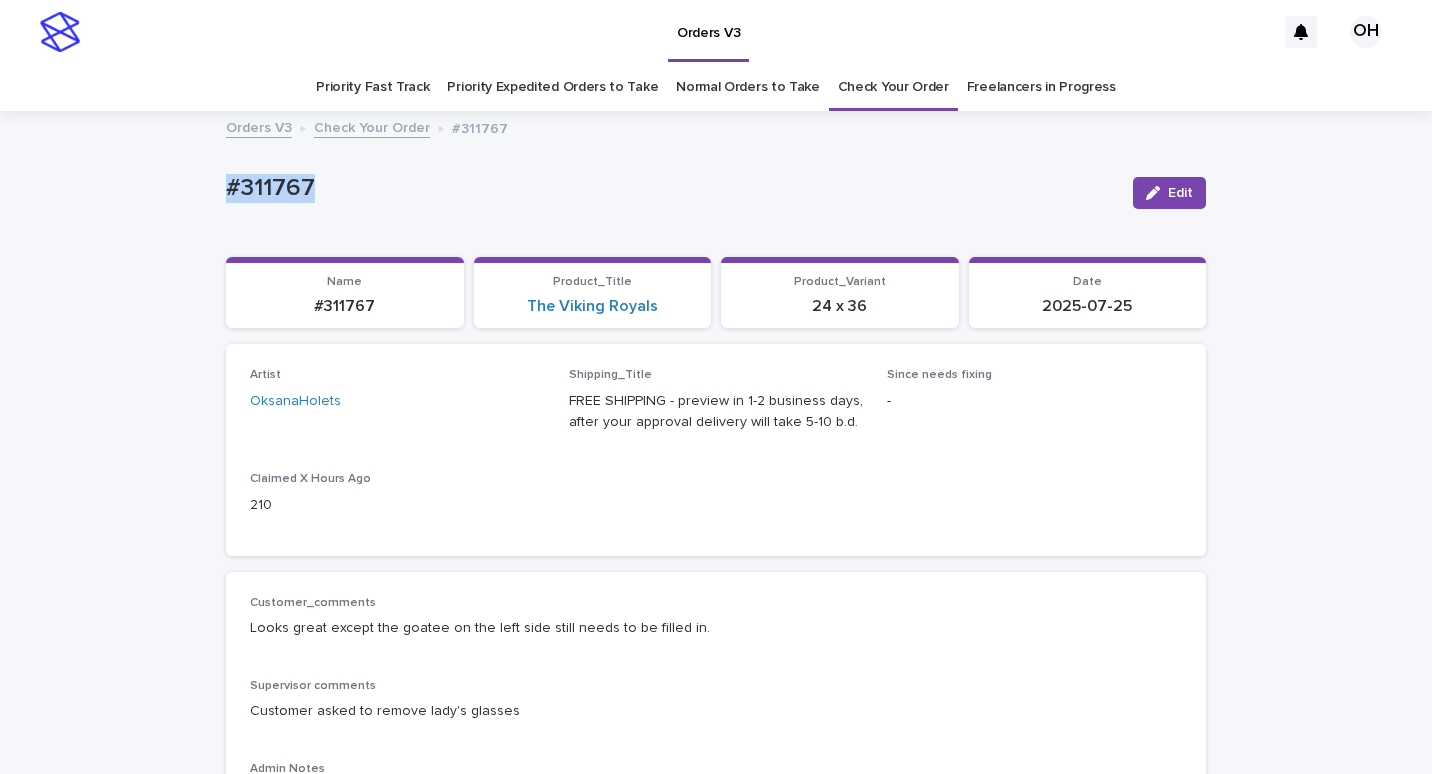 drag, startPoint x: 276, startPoint y: 171, endPoint x: 192, endPoint y: 173, distance: 84.0238 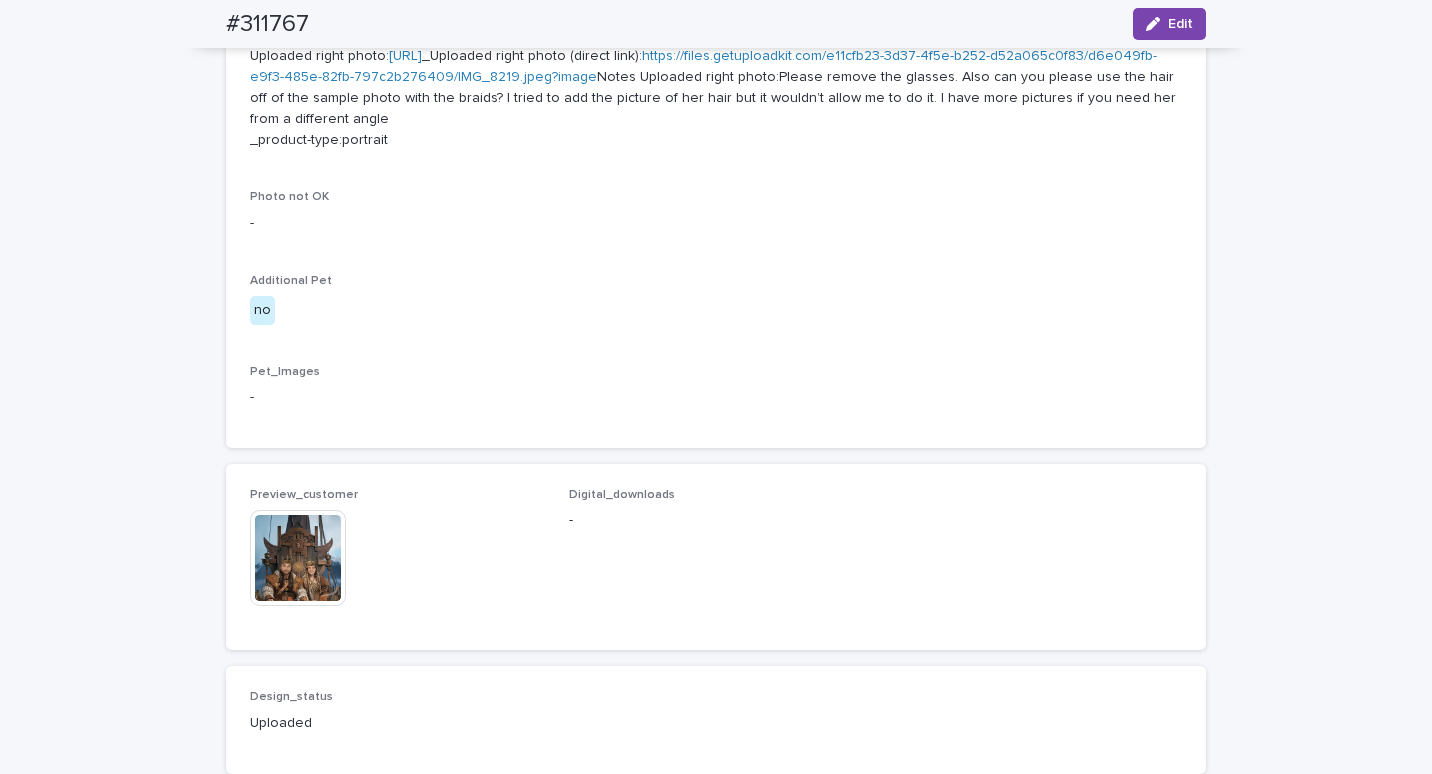scroll, scrollTop: 1300, scrollLeft: 0, axis: vertical 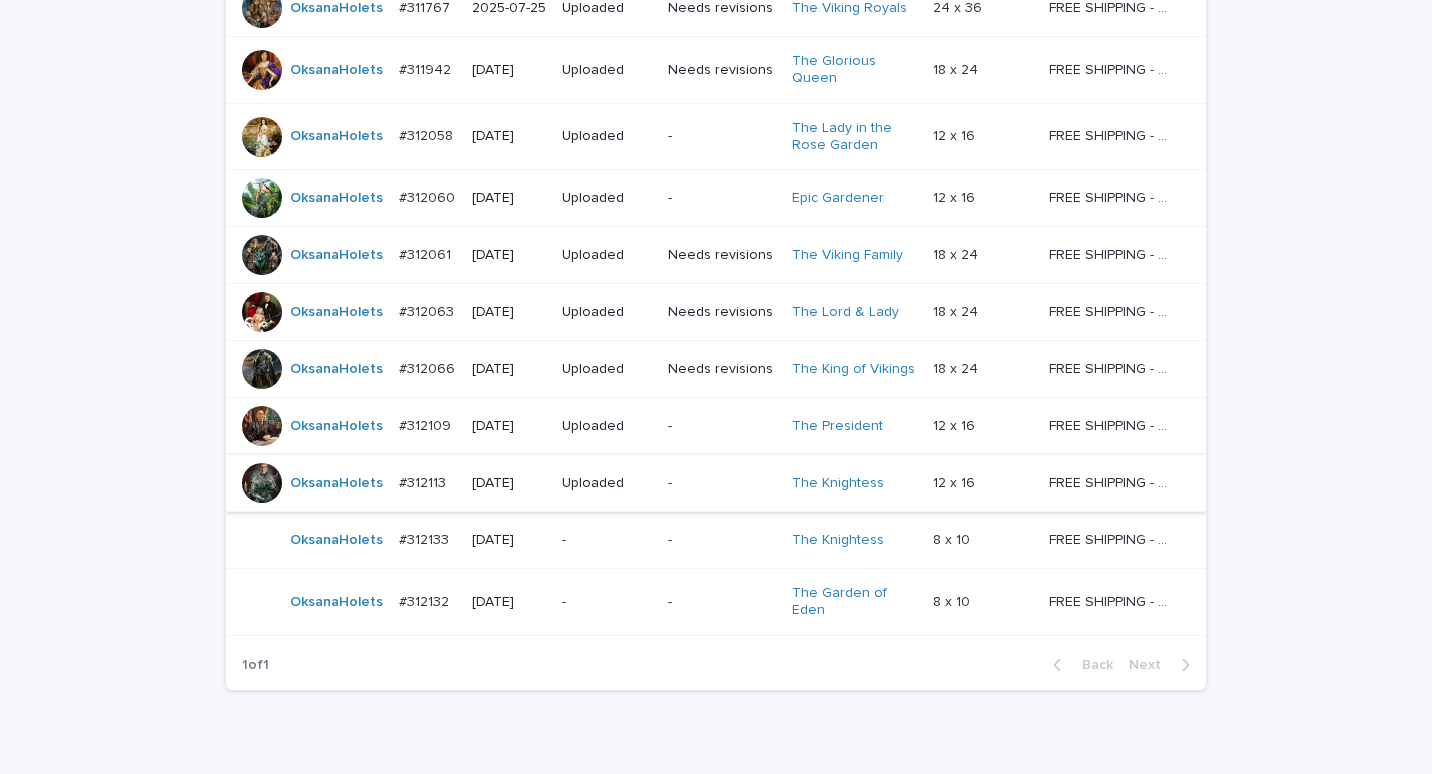 click on "#312132" at bounding box center (426, 600) 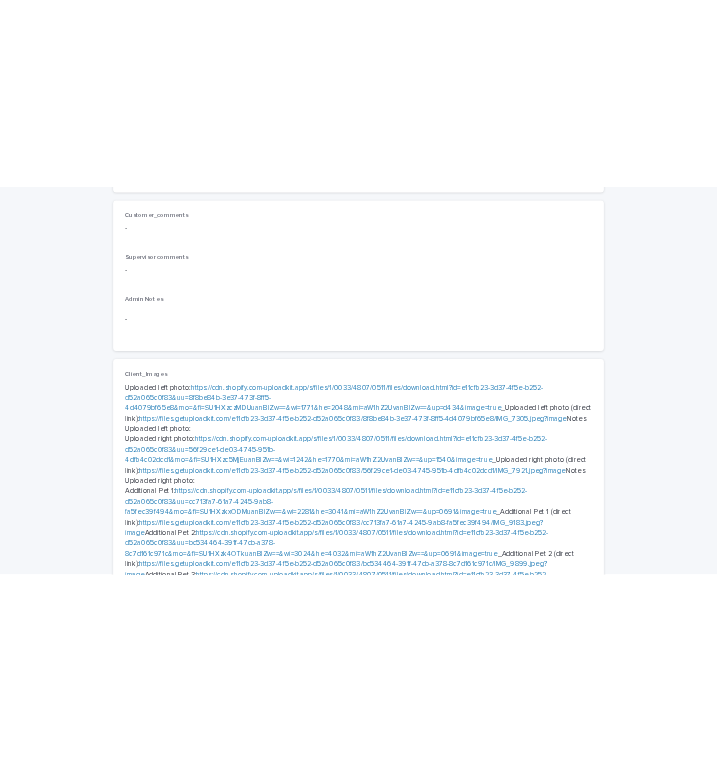 scroll, scrollTop: 600, scrollLeft: 0, axis: vertical 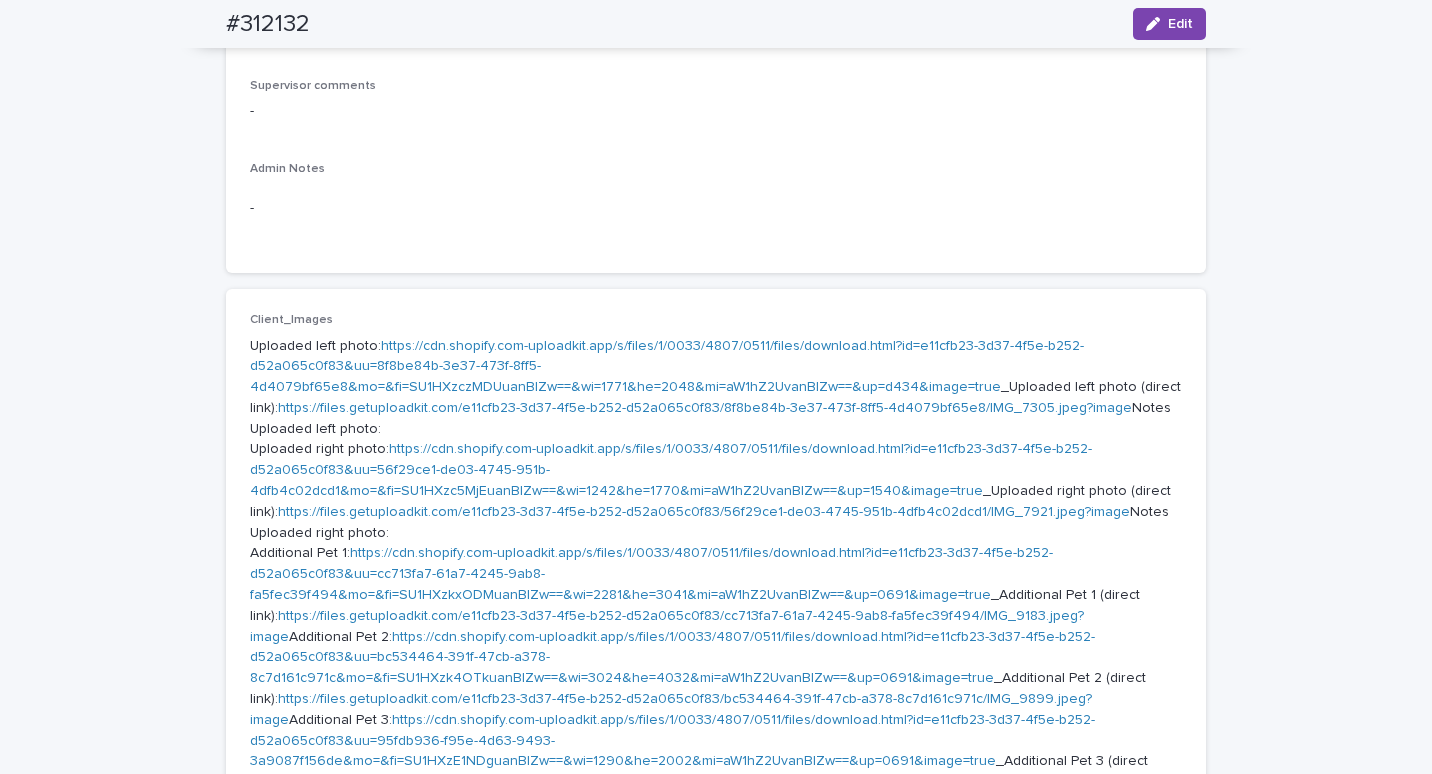 click on "https://cdn.shopify.com-uploadkit.app/s/files/1/0033/4807/0511/files/download.html?id=e11cfb23-3d37-4f5e-b252-d52a065c0f83&uu=8f8be84b-3e37-473f-8ff5-4d4079bf65e8&mo=&fi=SU1HXzczMDUuanBlZw==&wi=1771&he=2048&mi=aW1hZ2UvanBlZw==&up=d434&image=true" at bounding box center (667, 367) 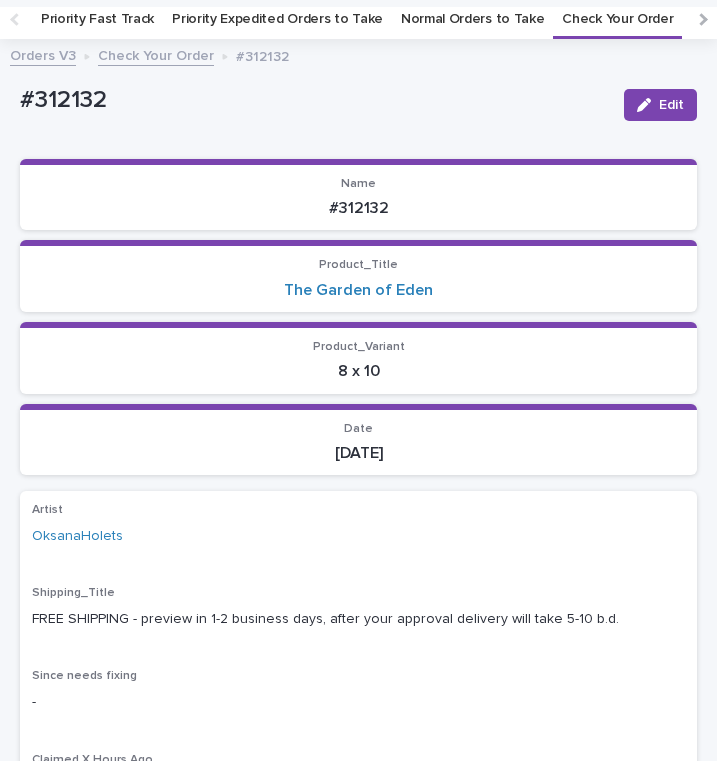 scroll, scrollTop: 77, scrollLeft: 0, axis: vertical 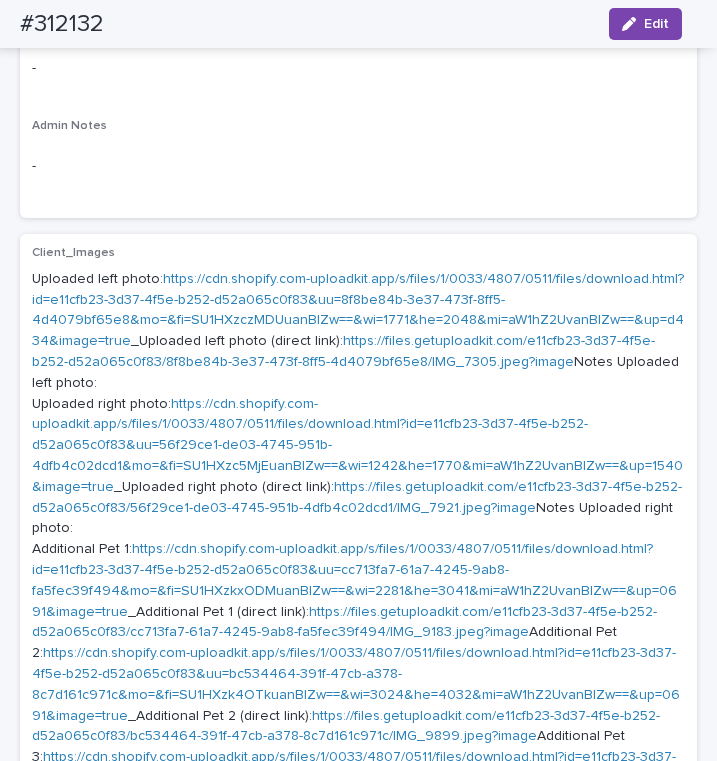 click on "https://cdn.shopify.com-uploadkit.app/s/files/1/0033/4807/0511/files/download.html?id=e11cfb23-3d37-4f5e-b252-d52a065c0f83&uu=56f29ce1-de03-4745-951b-4dfb4c02dcd1&mo=&fi=SU1HXzc5MjEuanBlZw==&wi=1242&he=1770&mi=aW1hZ2UvanBlZw==&up=1540&image=true" at bounding box center [357, 445] 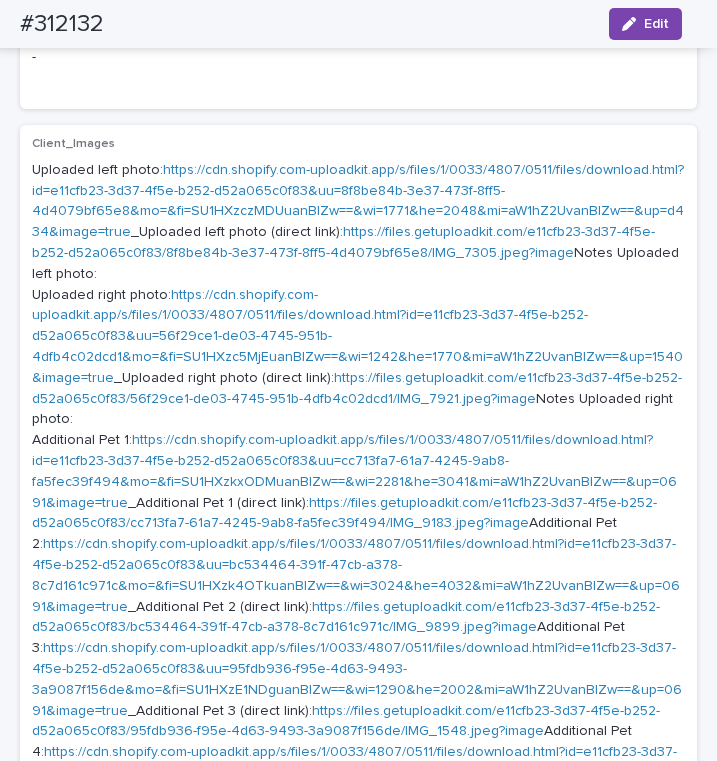 scroll, scrollTop: 1277, scrollLeft: 0, axis: vertical 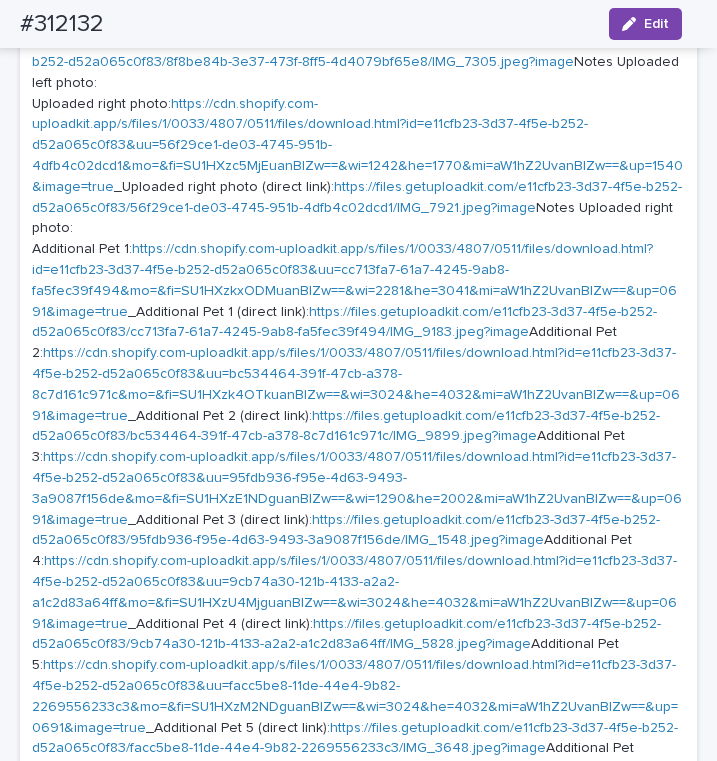 click on "https://cdn.shopify.com-uploadkit.app/s/files/1/0033/4807/0511/files/download.html?id=e11cfb23-3d37-4f5e-b252-d52a065c0f83&uu=cc713fa7-61a7-4245-9ab8-fa5fec39f494&mo=&fi=SU1HXzkxODMuanBlZw==&wi=2281&he=3041&mi=aW1hZ2UvanBlZw==&up=0691&image=true" at bounding box center (354, 280) 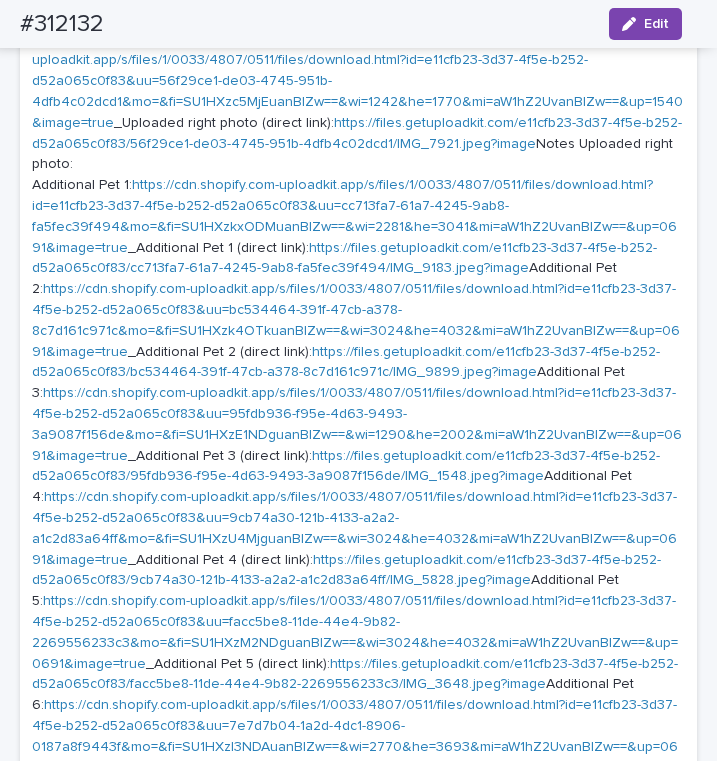 scroll, scrollTop: 1477, scrollLeft: 0, axis: vertical 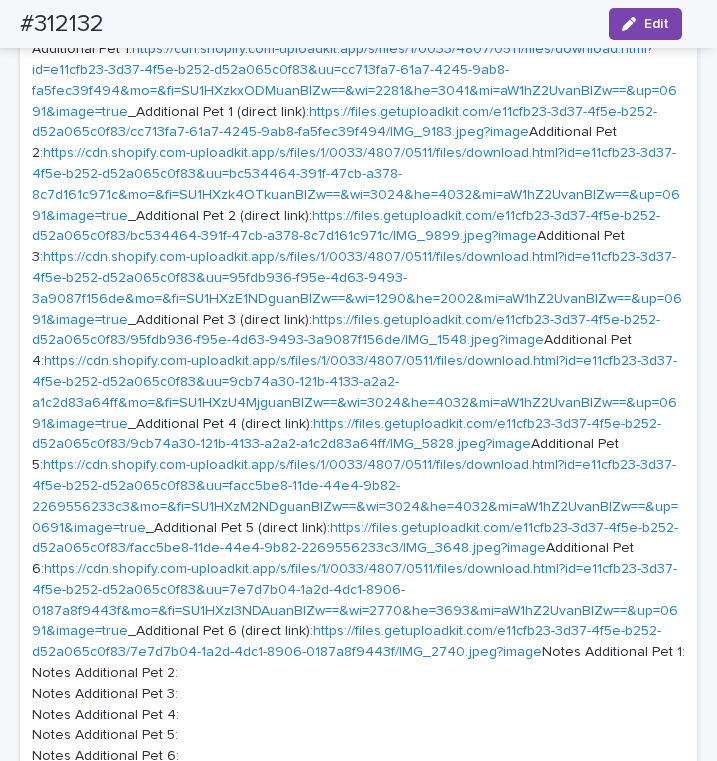 click on "https://cdn.shopify.com-uploadkit.app/s/files/1/0033/4807/0511/files/download.html?id=e11cfb23-3d37-4f5e-b252-d52a065c0f83&uu=95fdb936-f95e-4d63-9493-3a9087f156de&mo=&fi=SU1HXzE1NDguanBlZw==&wi=1290&he=2002&mi=aW1hZ2UvanBlZw==&up=0691&image=true" at bounding box center [357, 288] 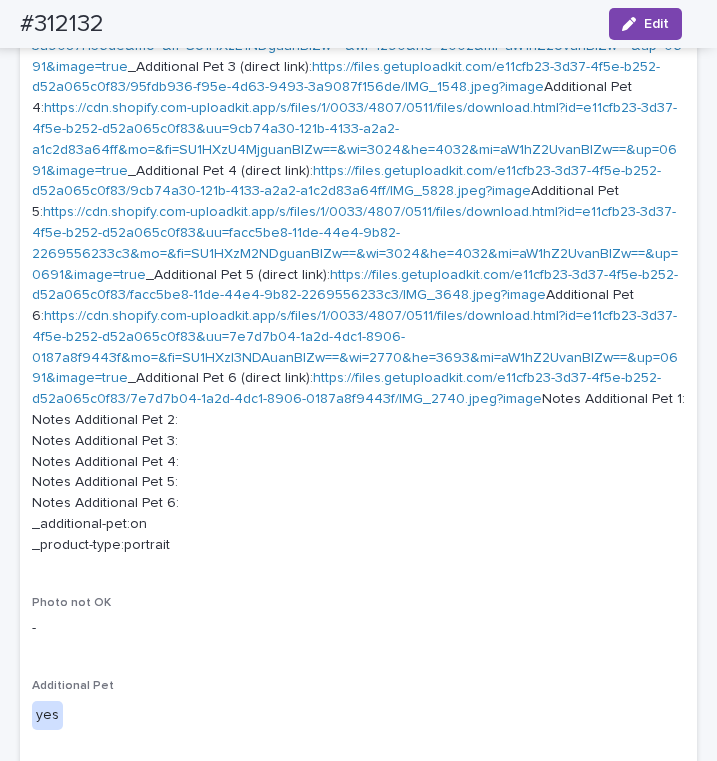 scroll, scrollTop: 1777, scrollLeft: 0, axis: vertical 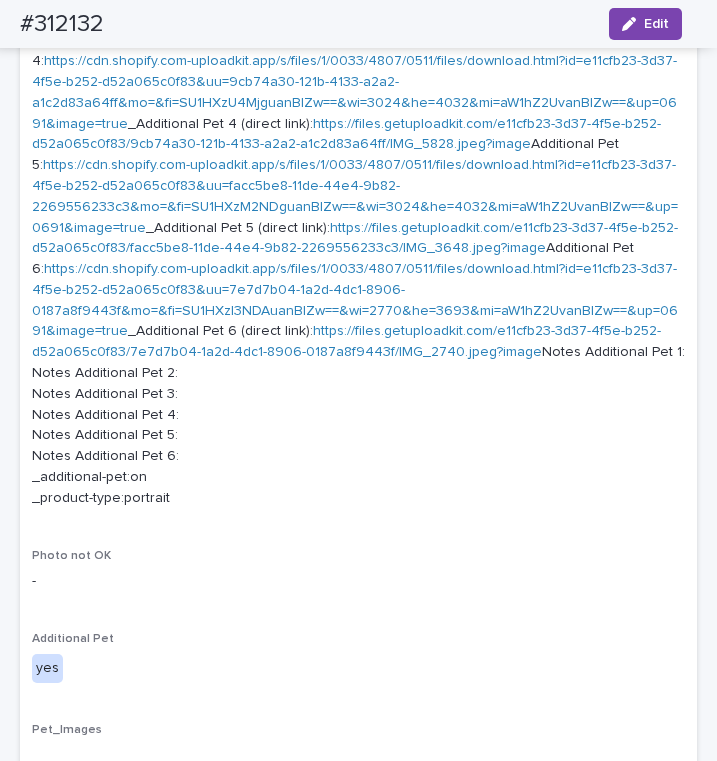 click on "https://cdn.shopify.com-uploadkit.app/s/files/1/0033/4807/0511/files/download.html?id=e11cfb23-3d37-4f5e-b252-d52a065c0f83&uu=facc5be8-11de-44e4-9b82-2269556233c3&mo=&fi=SU1HXzM2NDguanBlZw==&wi=3024&he=4032&mi=aW1hZ2UvanBlZw==&up=0691&image=true" at bounding box center (355, 196) 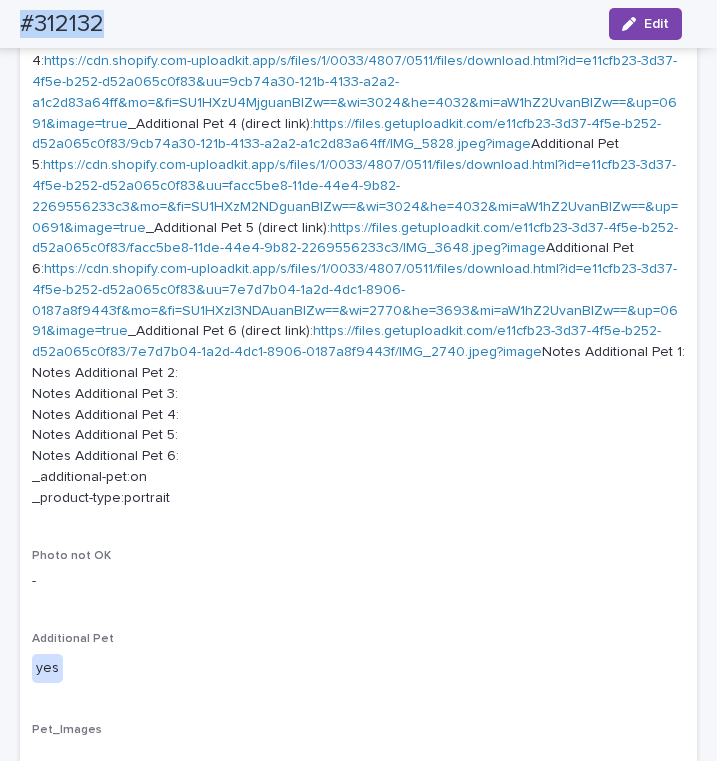 drag, startPoint x: 126, startPoint y: 27, endPoint x: 5, endPoint y: 11, distance: 122.05327 